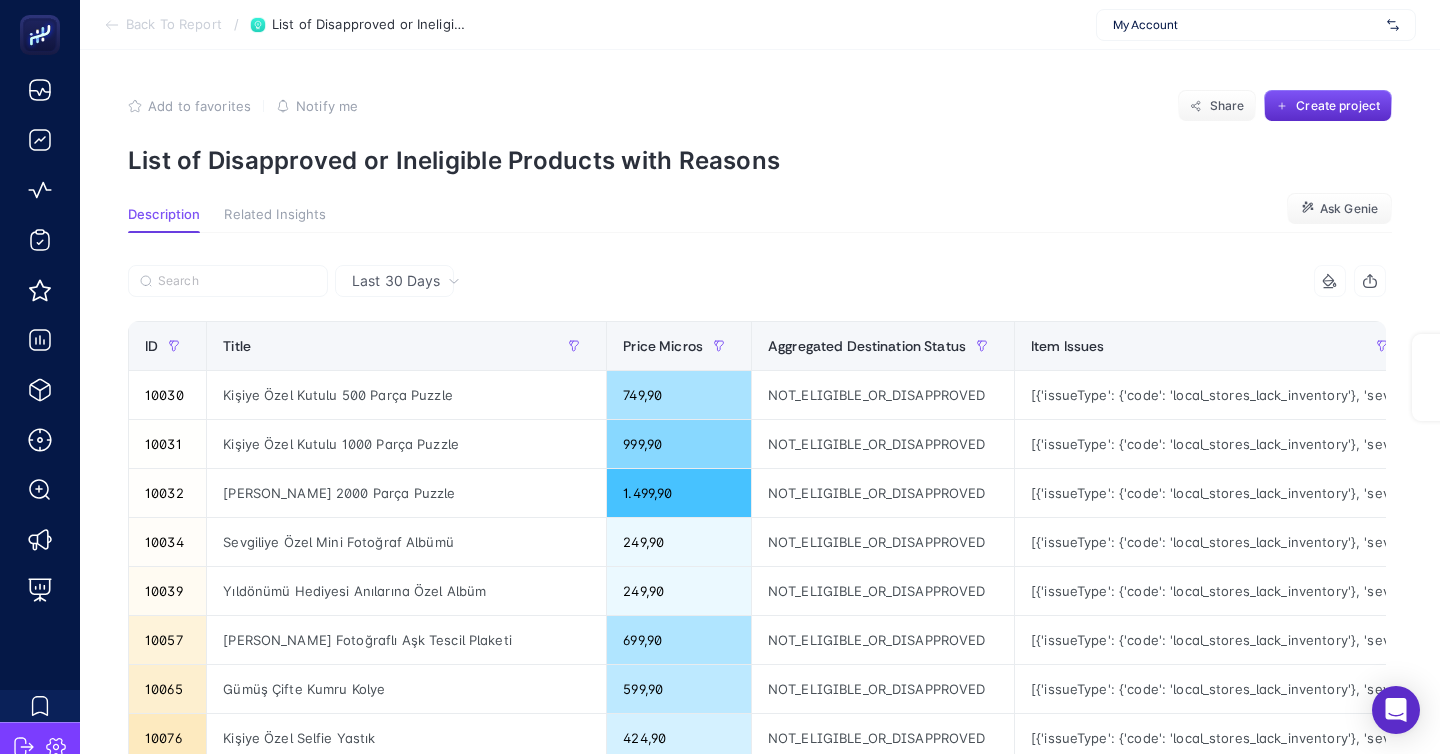 scroll, scrollTop: 146, scrollLeft: 0, axis: vertical 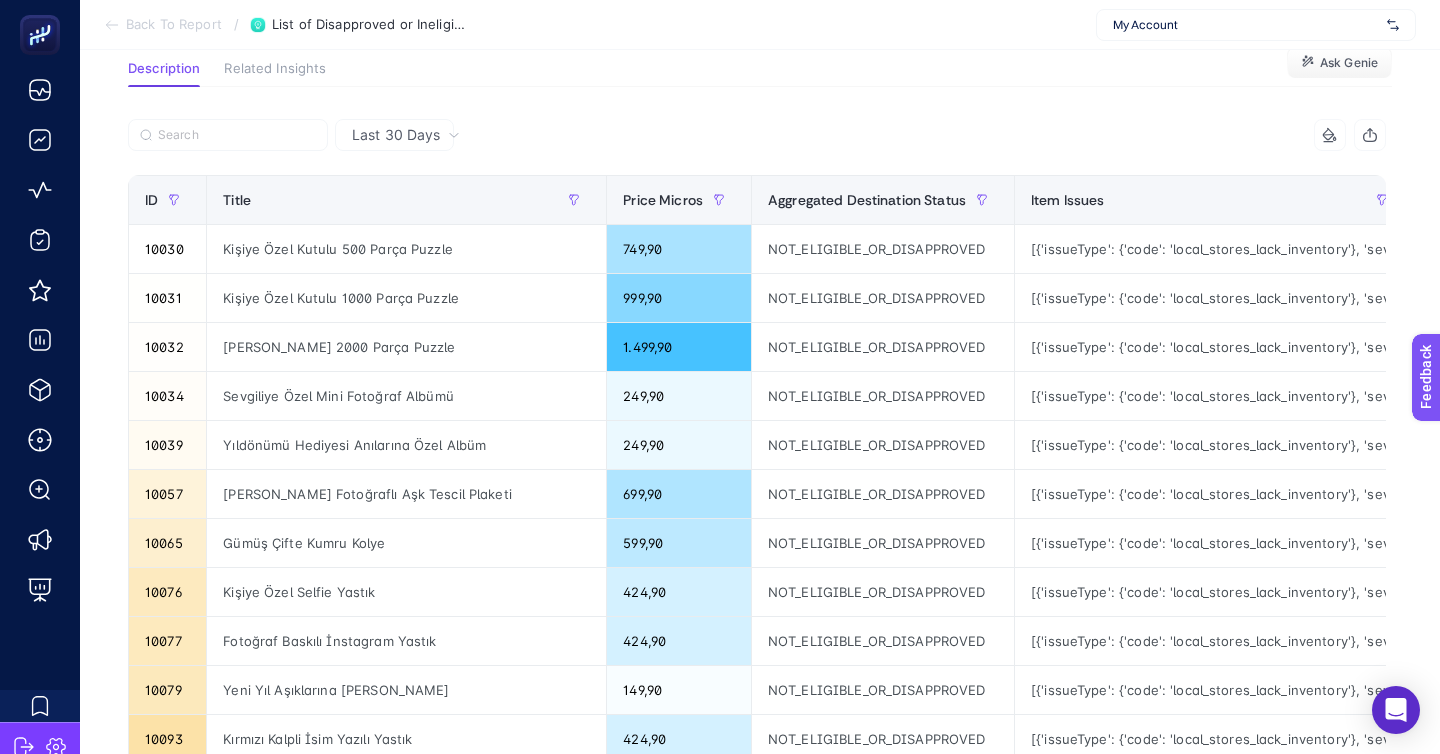 click on "My Account" at bounding box center [1256, 25] 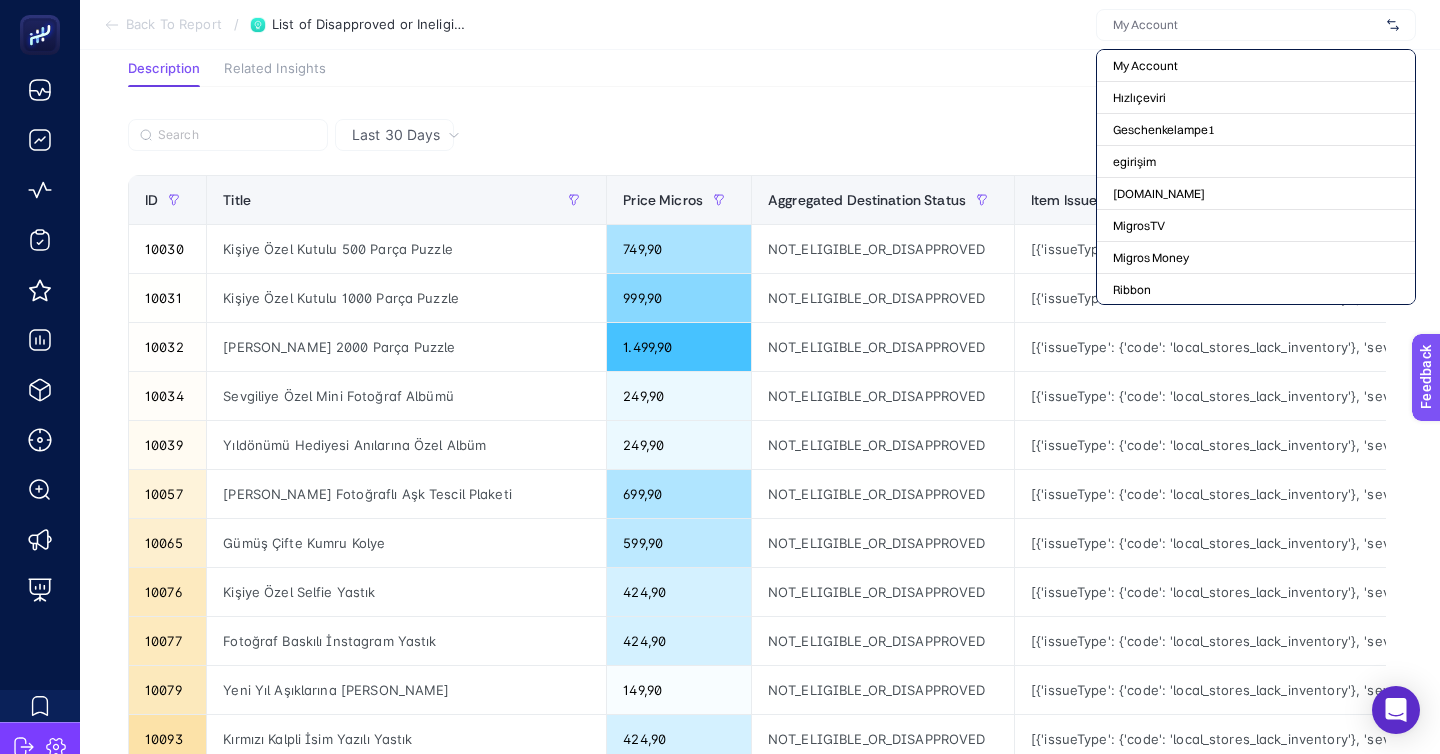 scroll, scrollTop: 146, scrollLeft: 0, axis: vertical 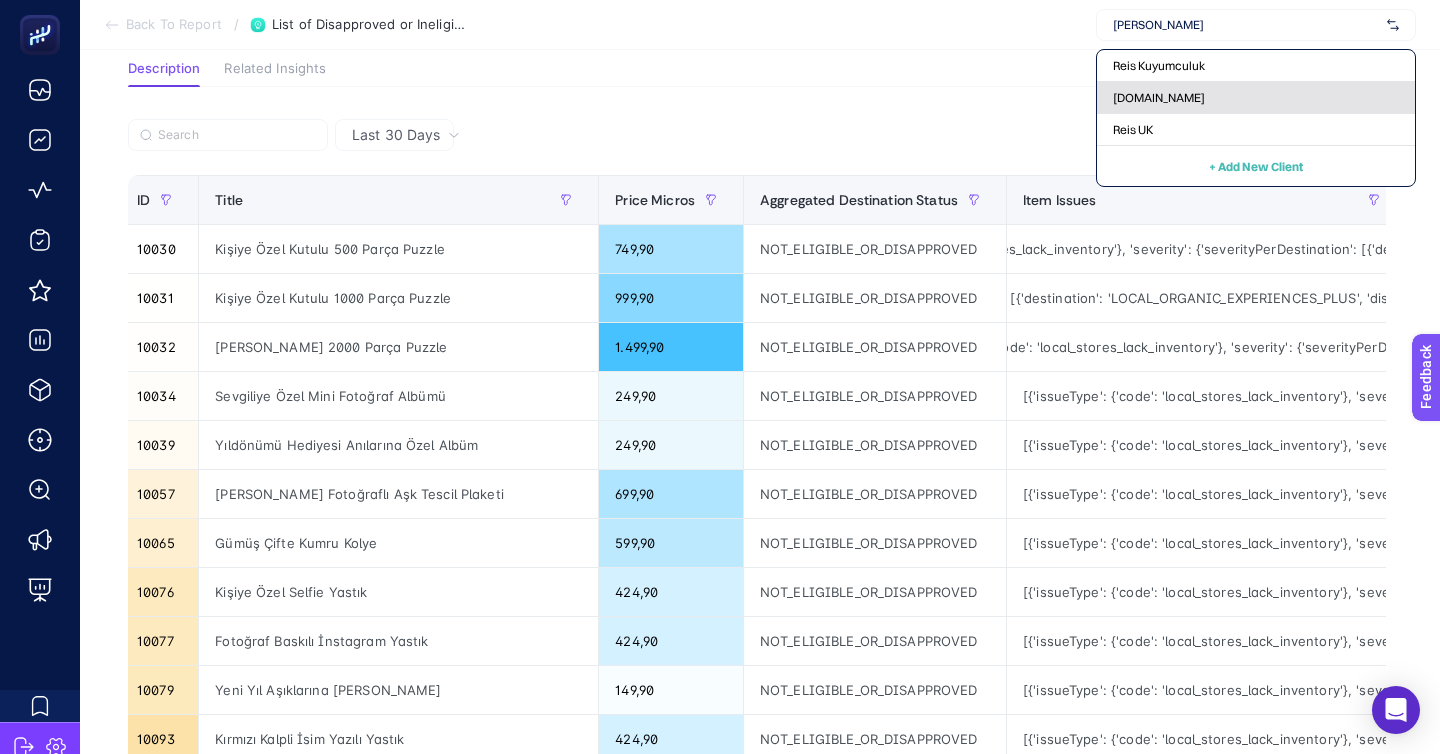 type on "[PERSON_NAME]" 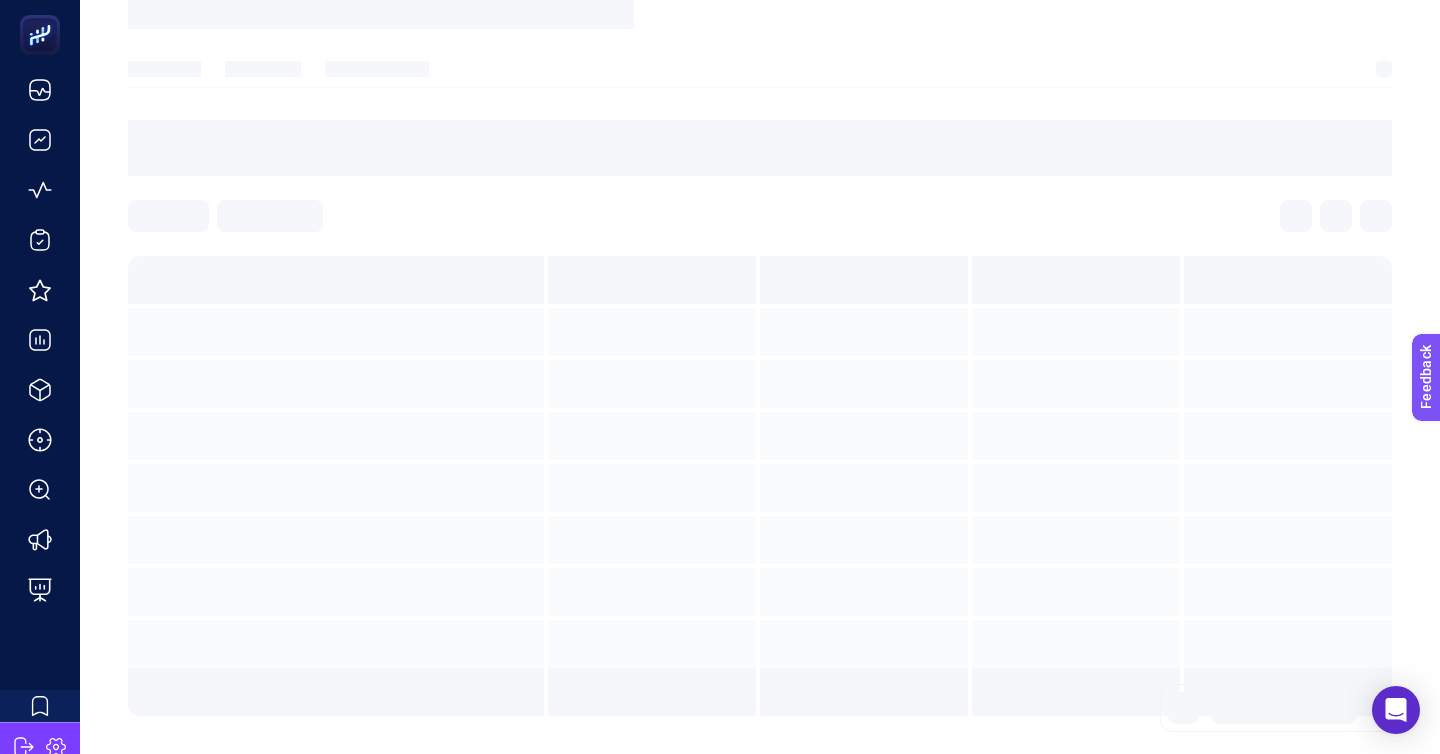 scroll, scrollTop: 0, scrollLeft: 0, axis: both 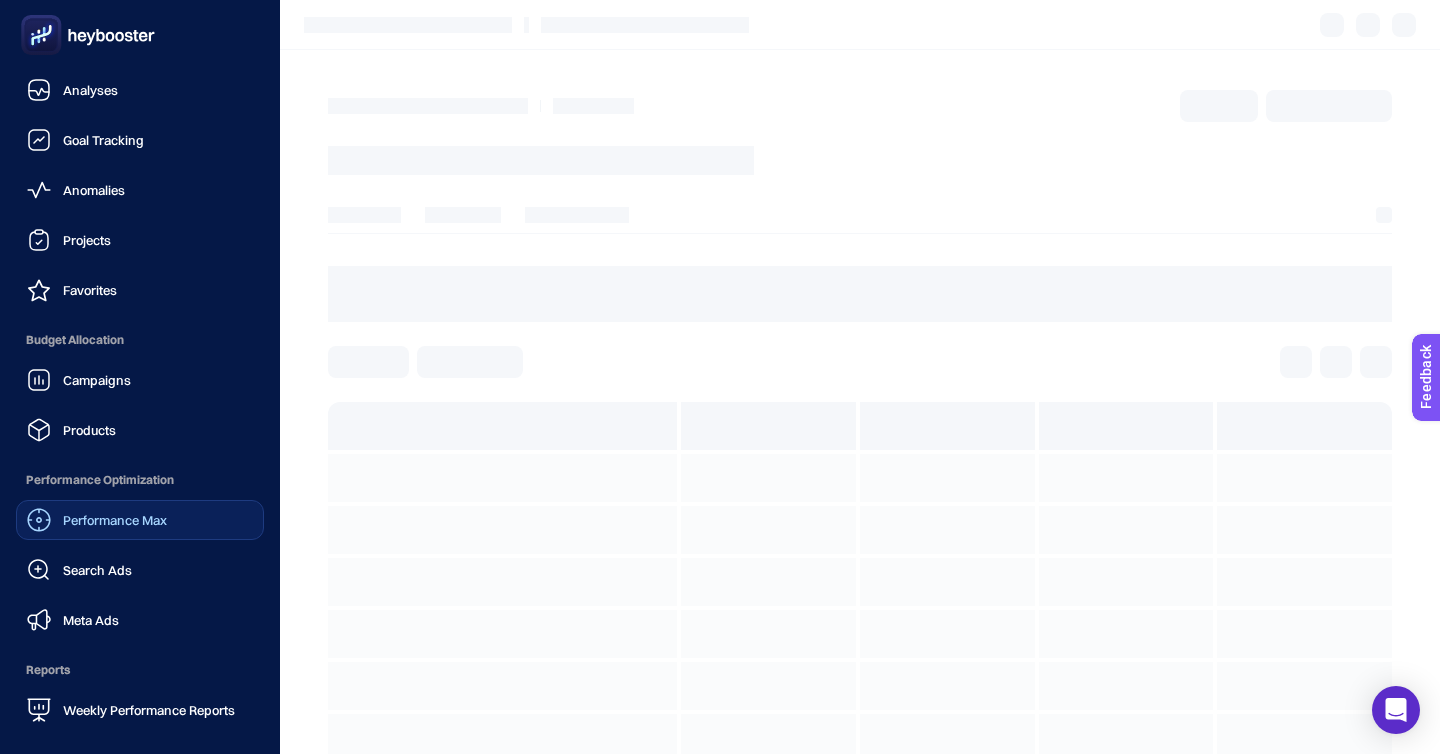 click on "Performance Max" at bounding box center [115, 520] 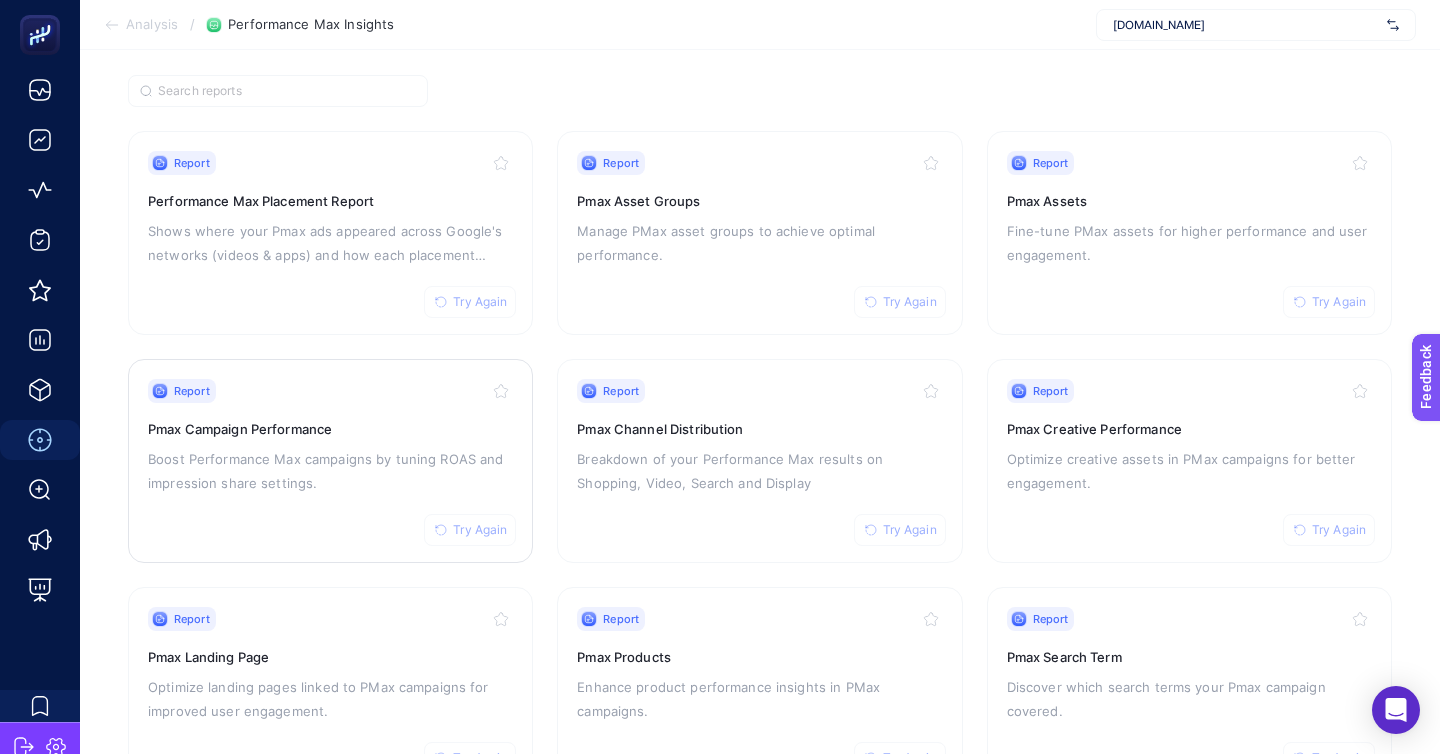 scroll, scrollTop: 172, scrollLeft: 0, axis: vertical 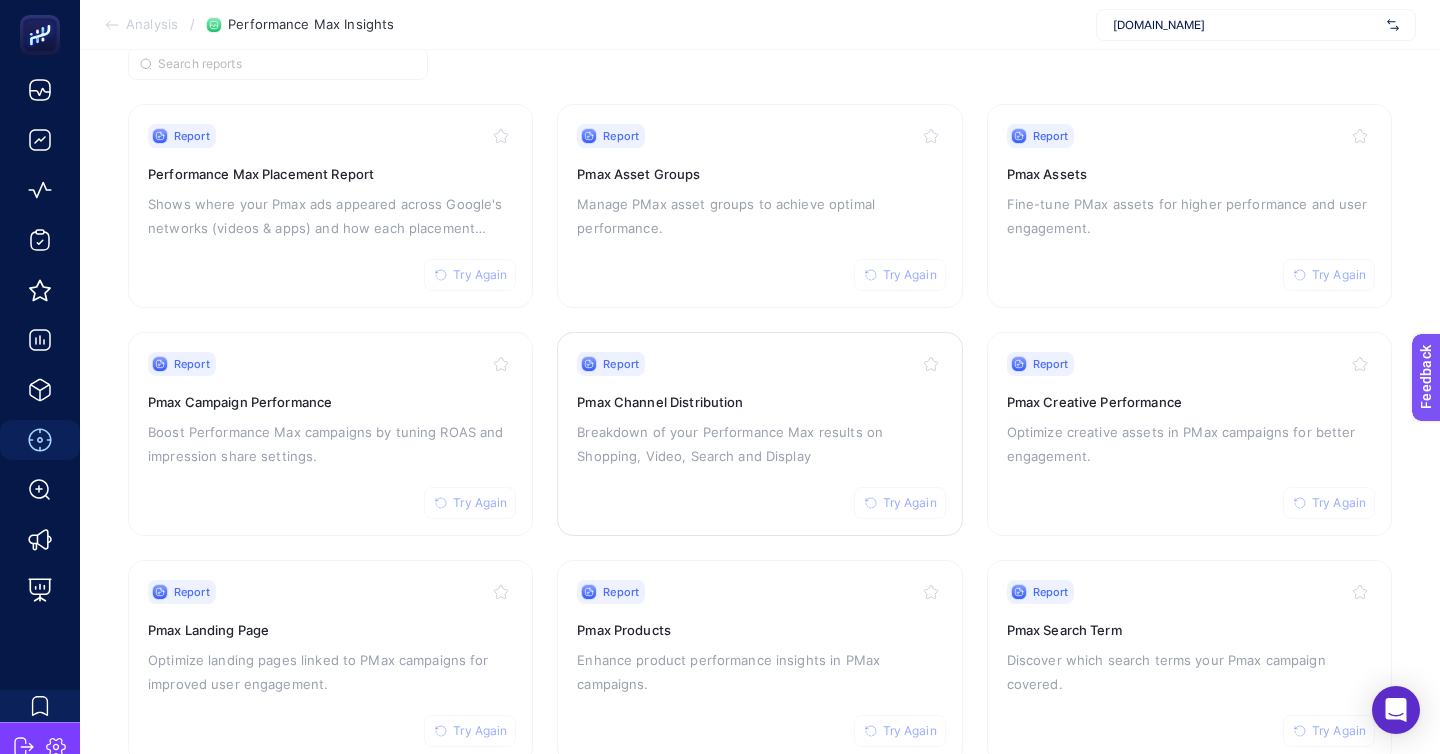 click on "Report Try Again Pmax Channel Distribution Breakdown of your Performance Max results on Shopping, Video, Search and Display" 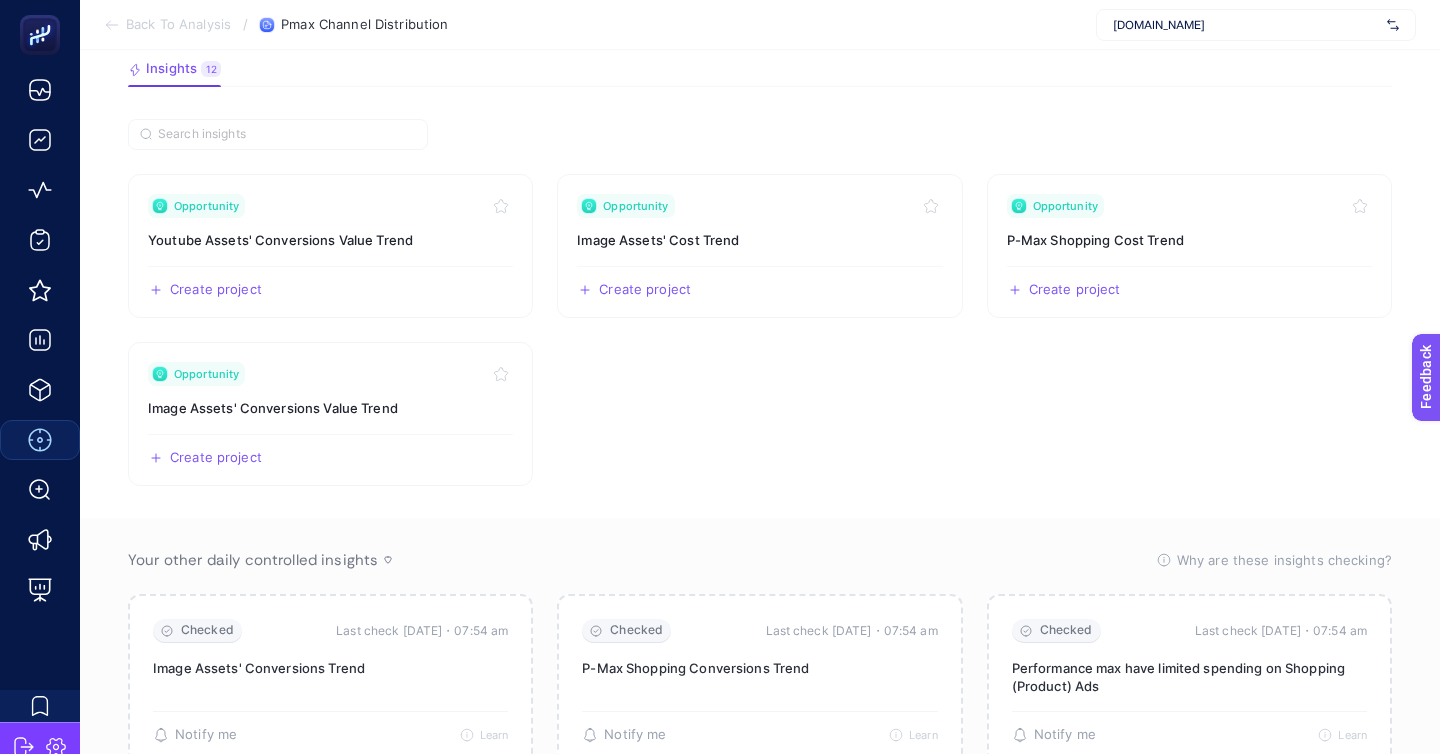 scroll, scrollTop: 132, scrollLeft: 0, axis: vertical 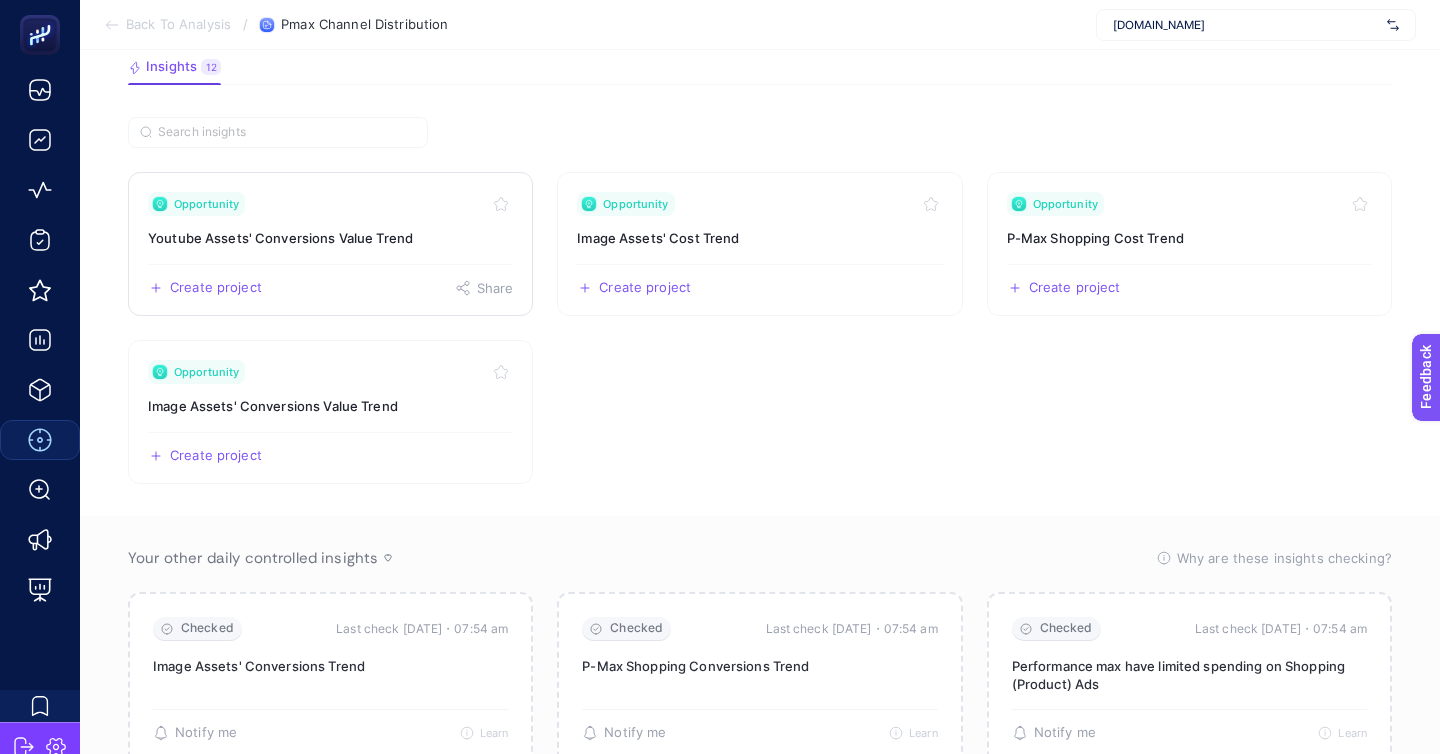 click on "Youtube Assets' Conversions Value Trend" at bounding box center (330, 238) 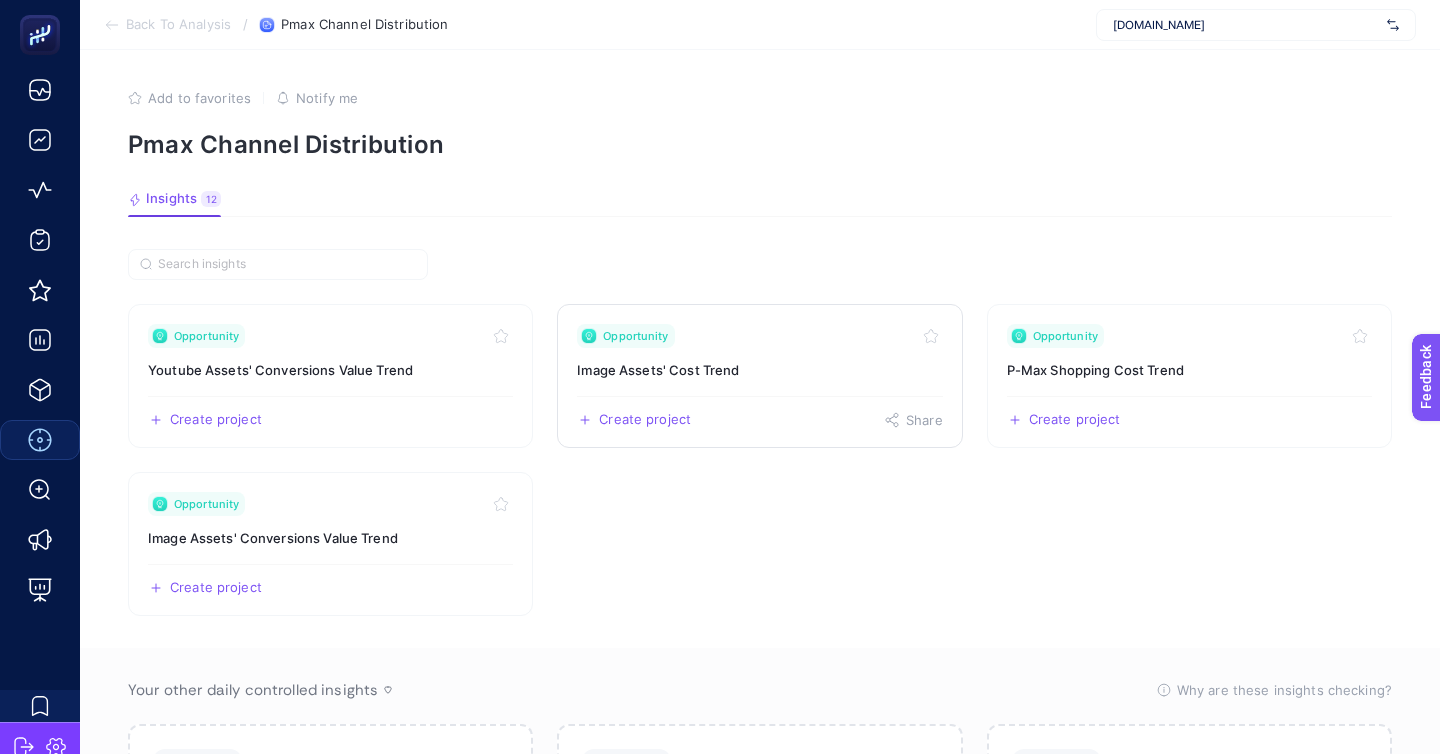 click on "Image Assets' Cost Trend" at bounding box center [759, 370] 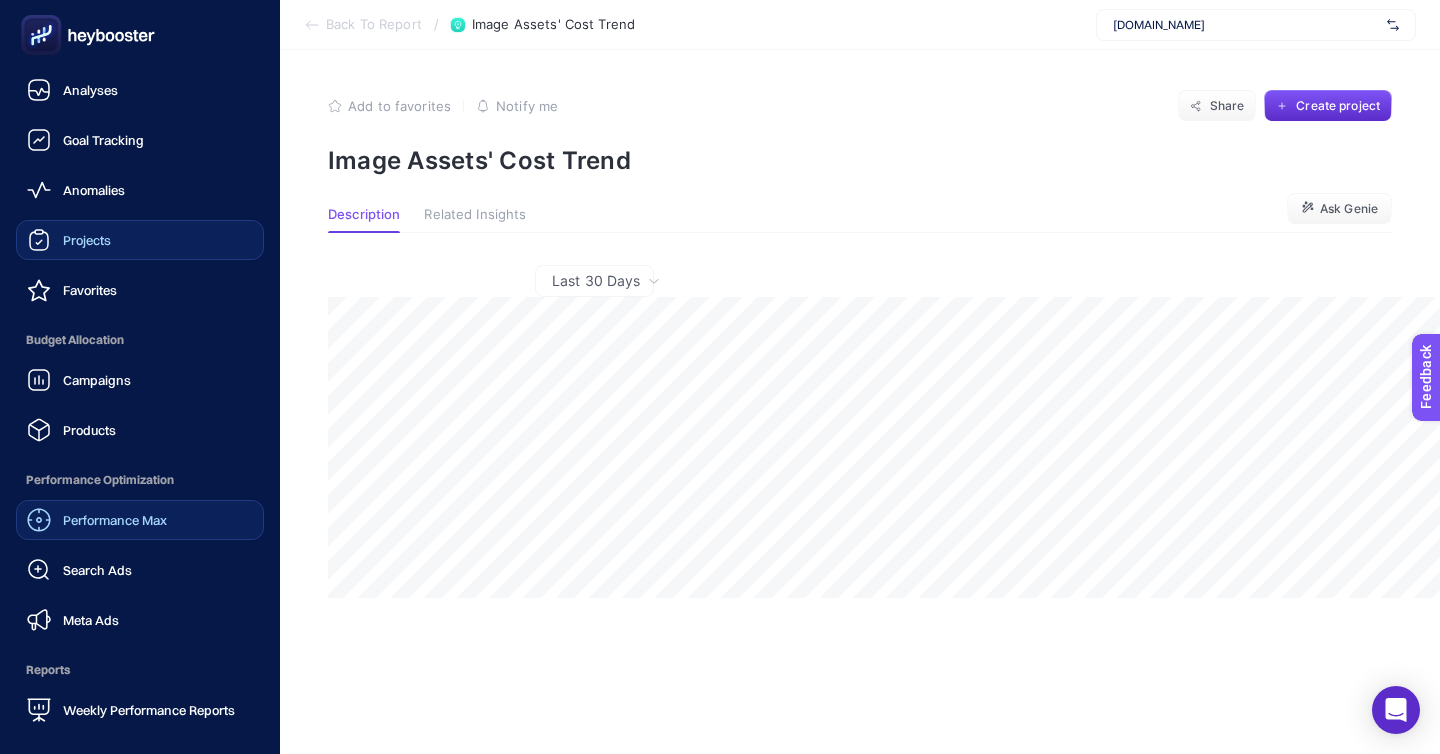 click on "Projects" at bounding box center (87, 240) 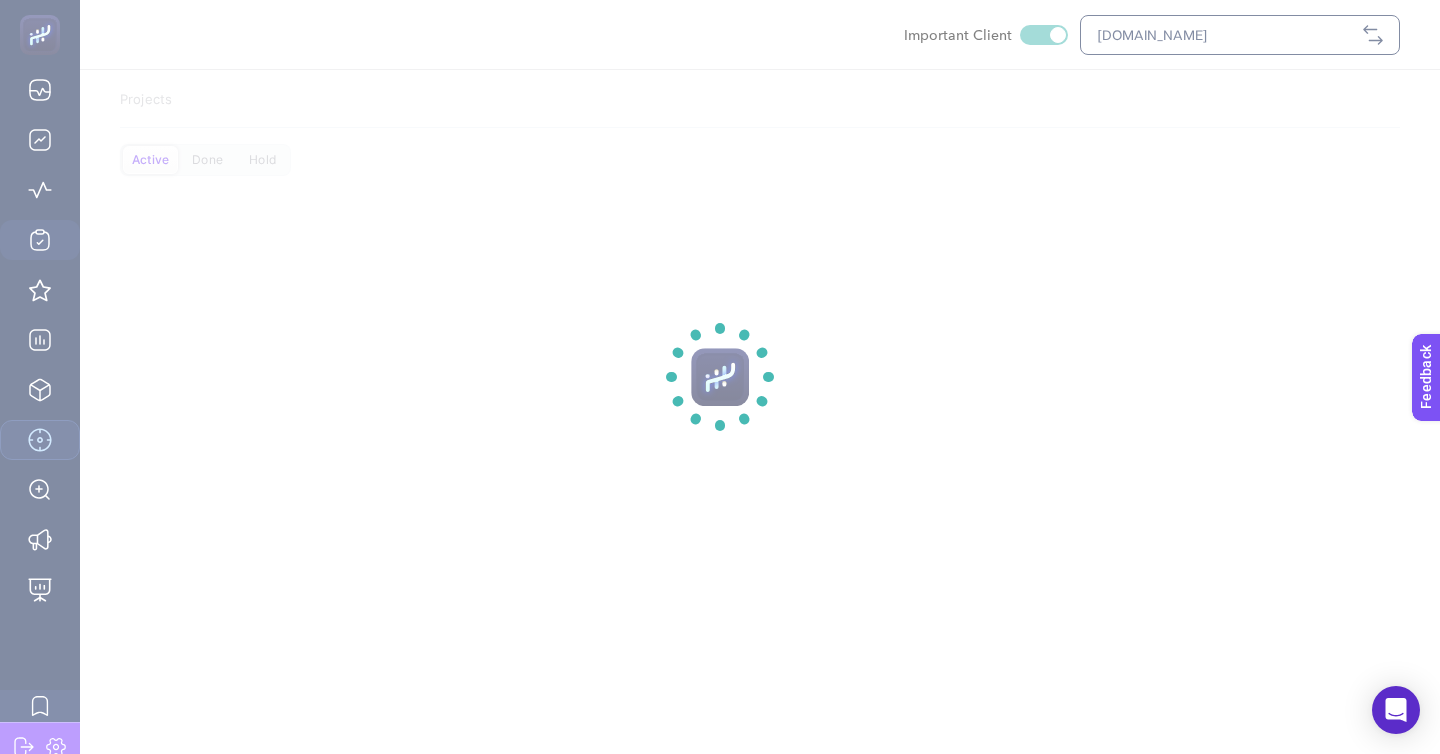 click 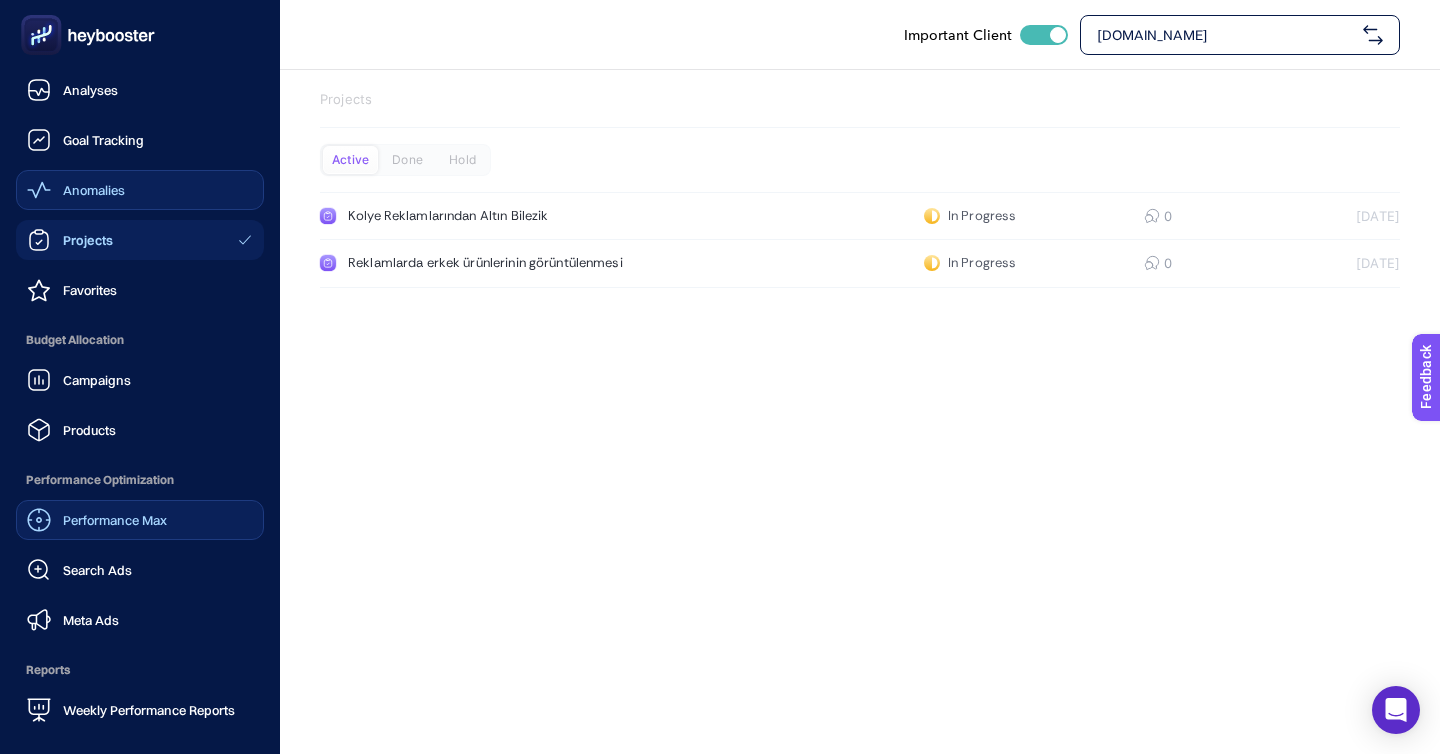 click on "Anomalies" at bounding box center [94, 190] 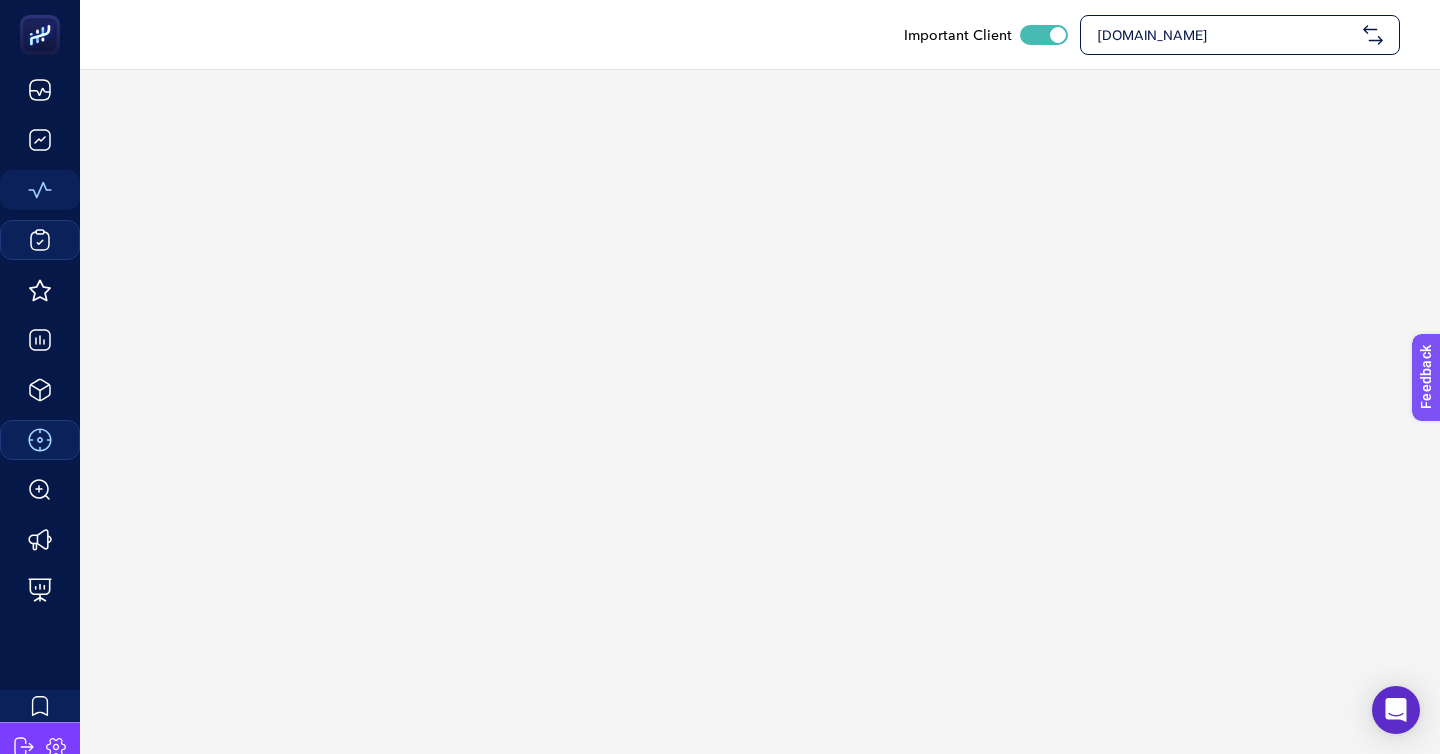 click on "[DOMAIN_NAME]" at bounding box center [1240, 35] 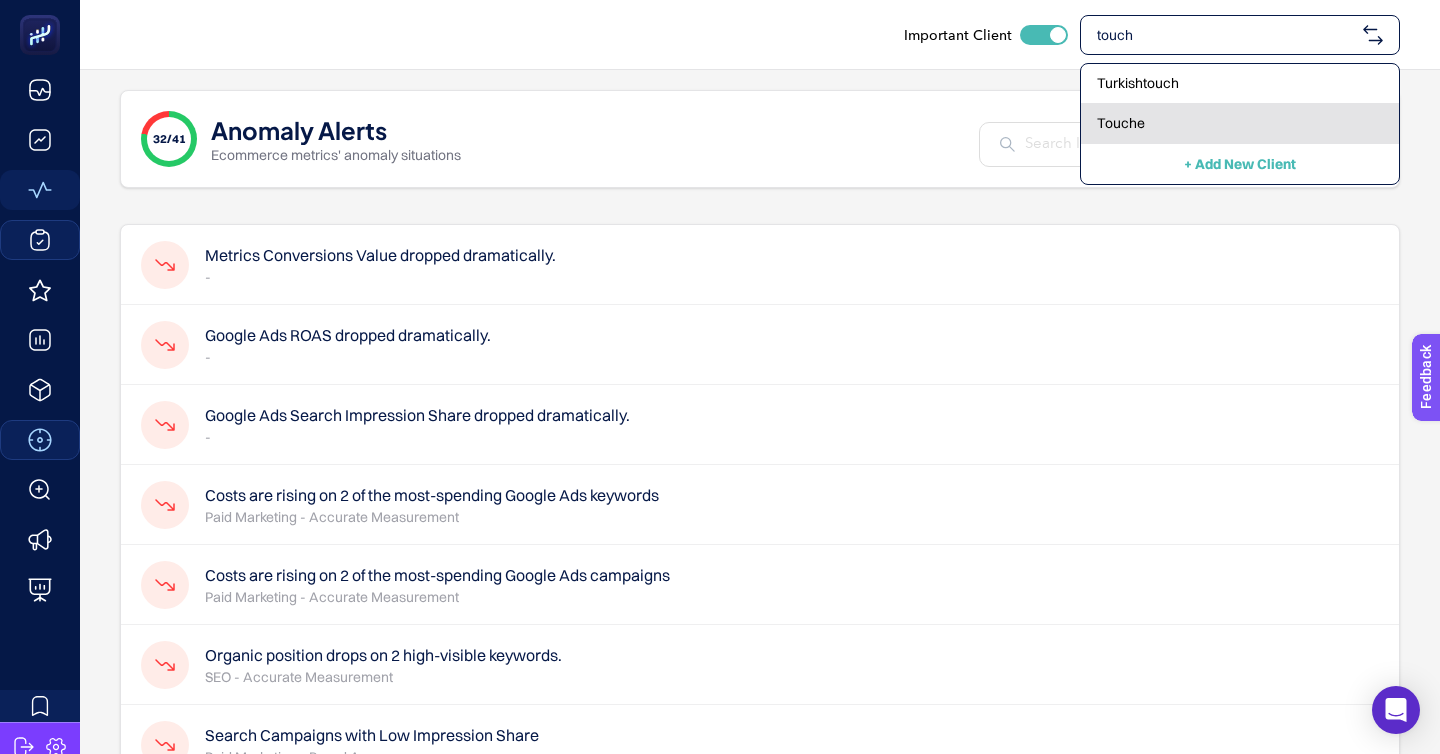 type on "touch" 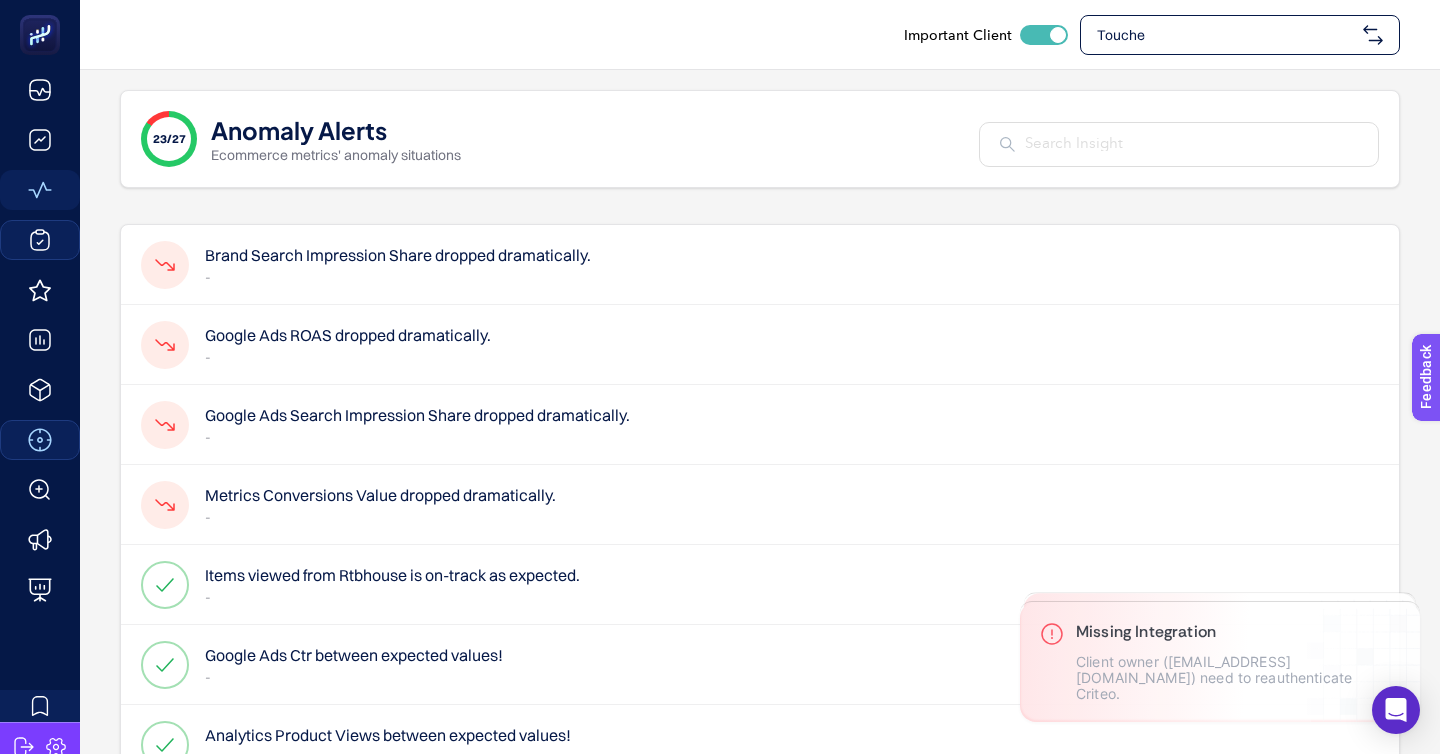 drag, startPoint x: 434, startPoint y: 234, endPoint x: 468, endPoint y: 328, distance: 99.95999 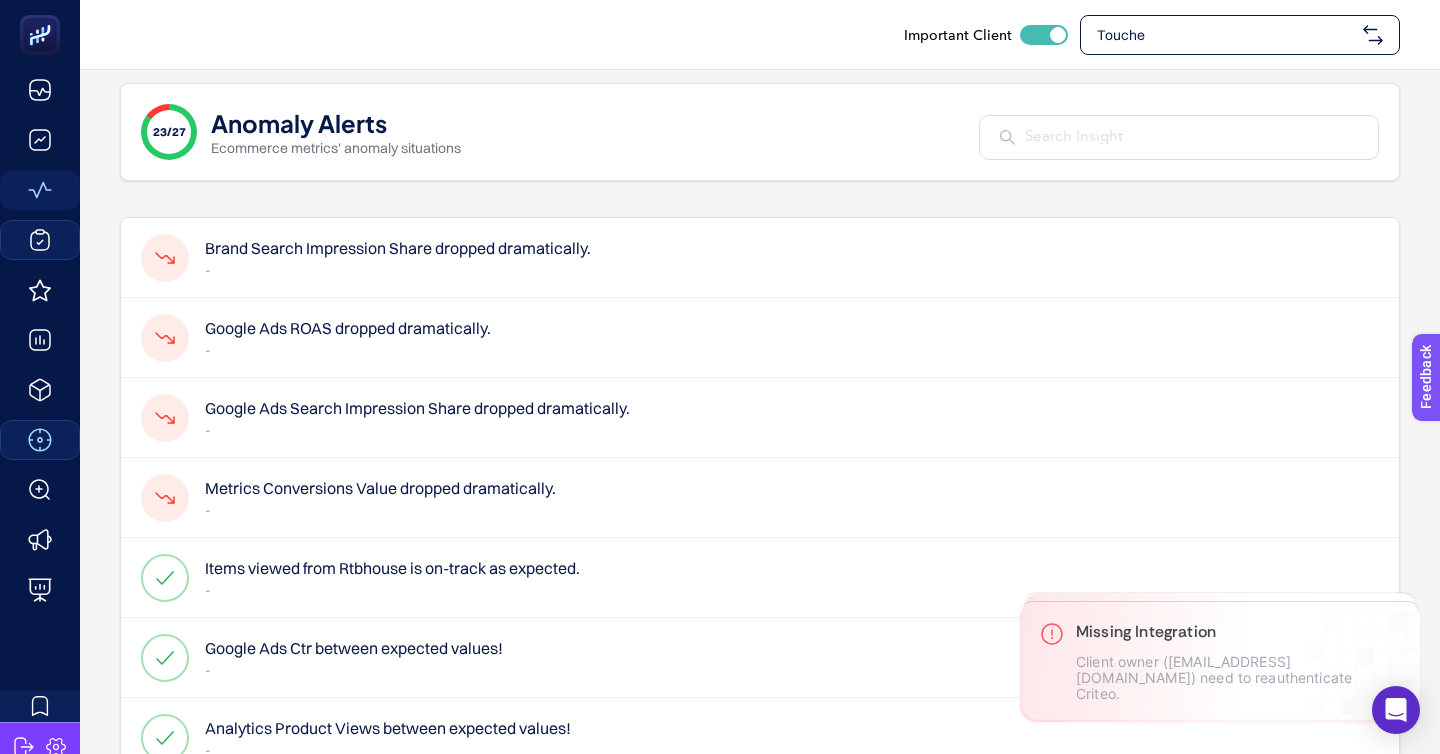 scroll, scrollTop: 0, scrollLeft: 0, axis: both 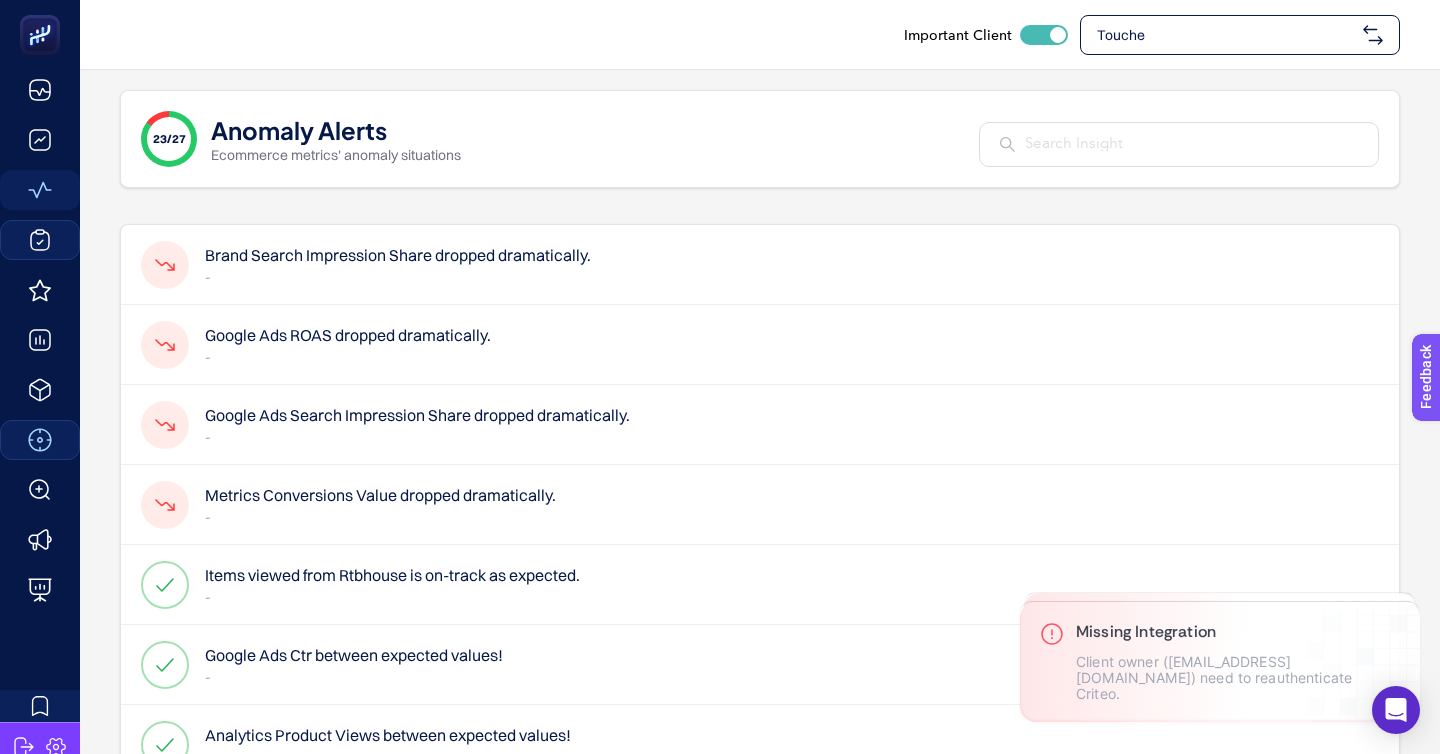 click on "Brand Search Impression Share dropped dramatically.  -" 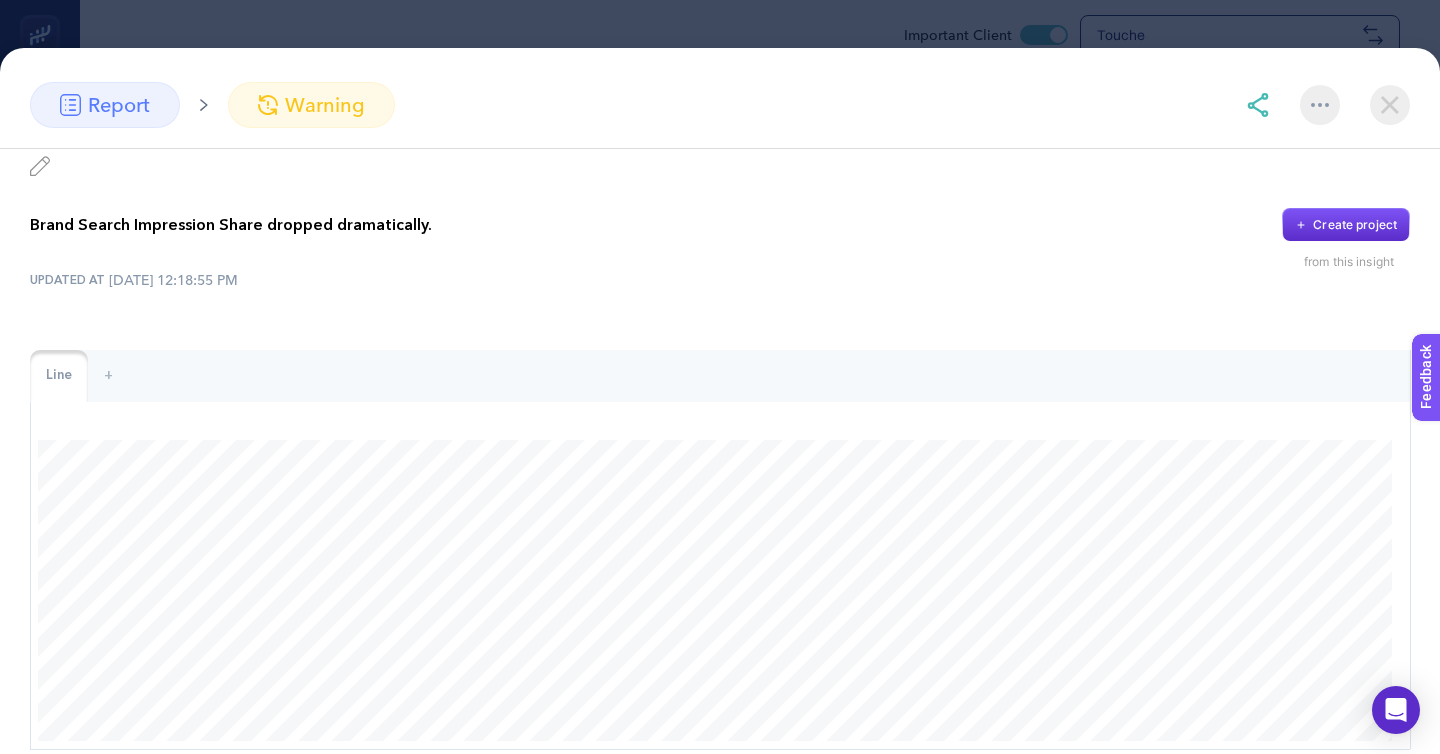 scroll, scrollTop: 51, scrollLeft: 0, axis: vertical 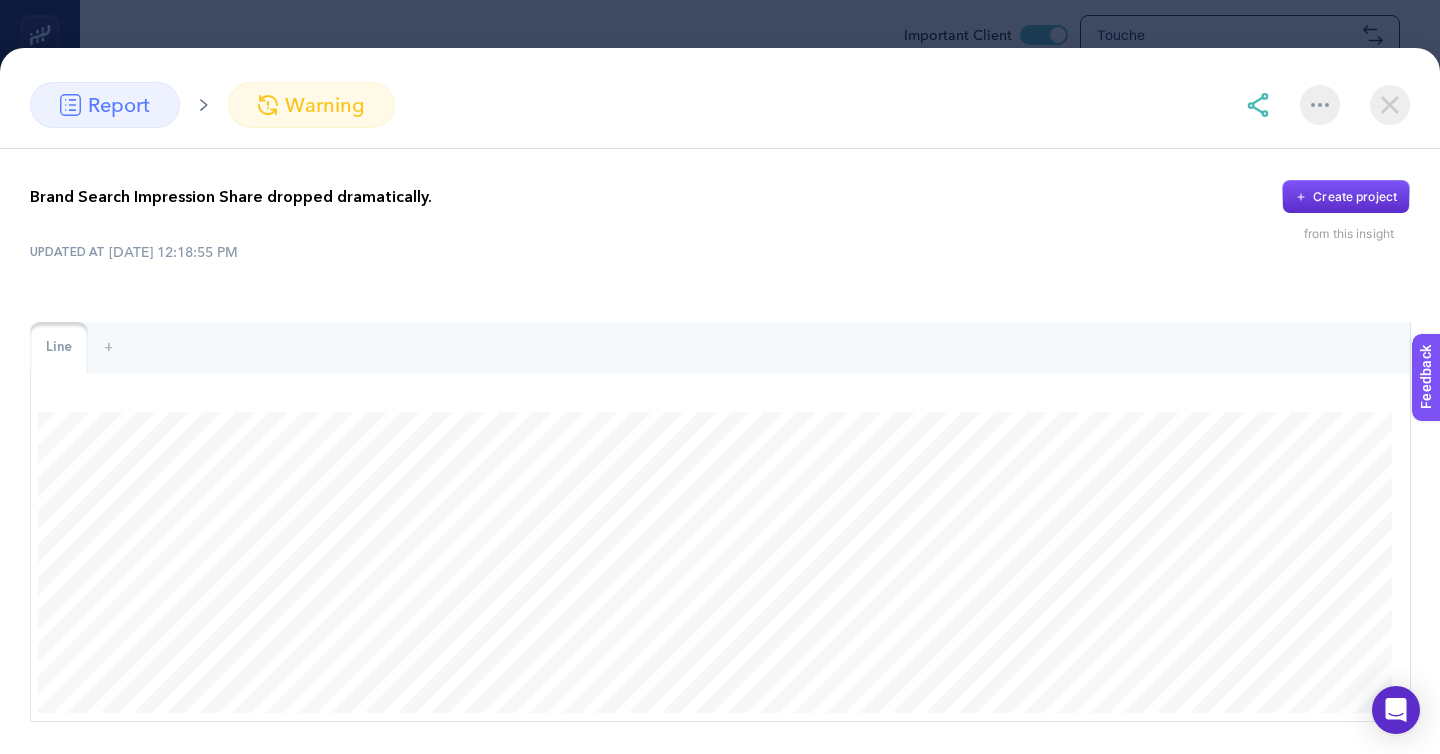 click at bounding box center (1390, 105) 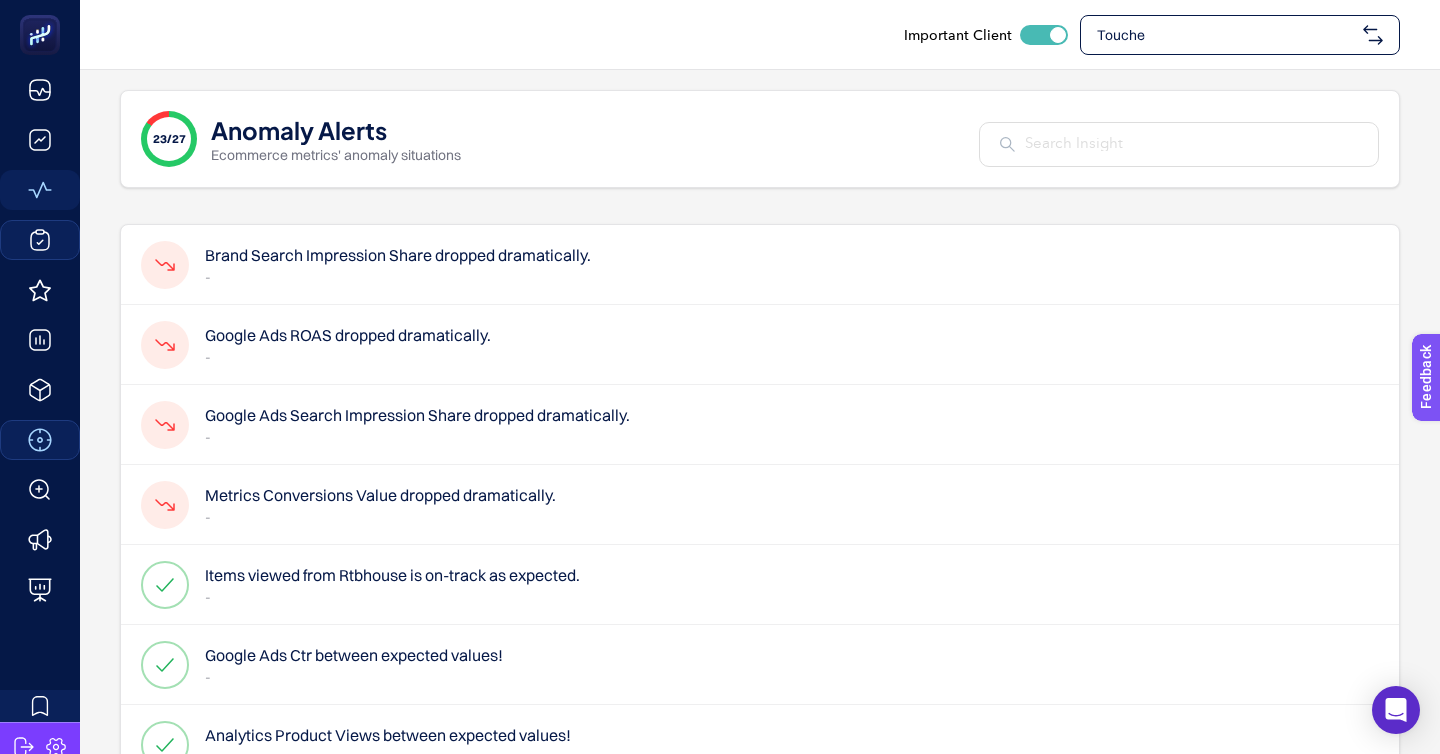 click at bounding box center (1179, 144) 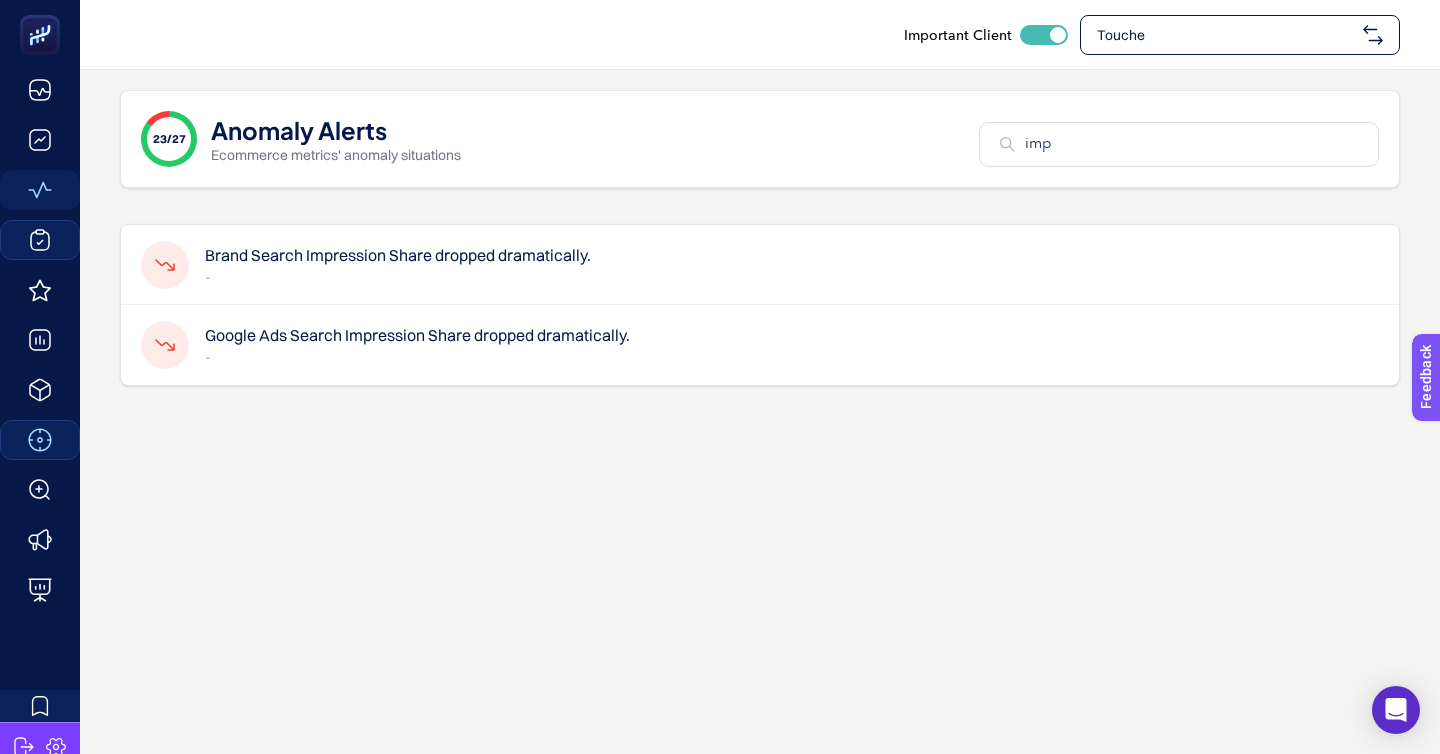 type on "imp" 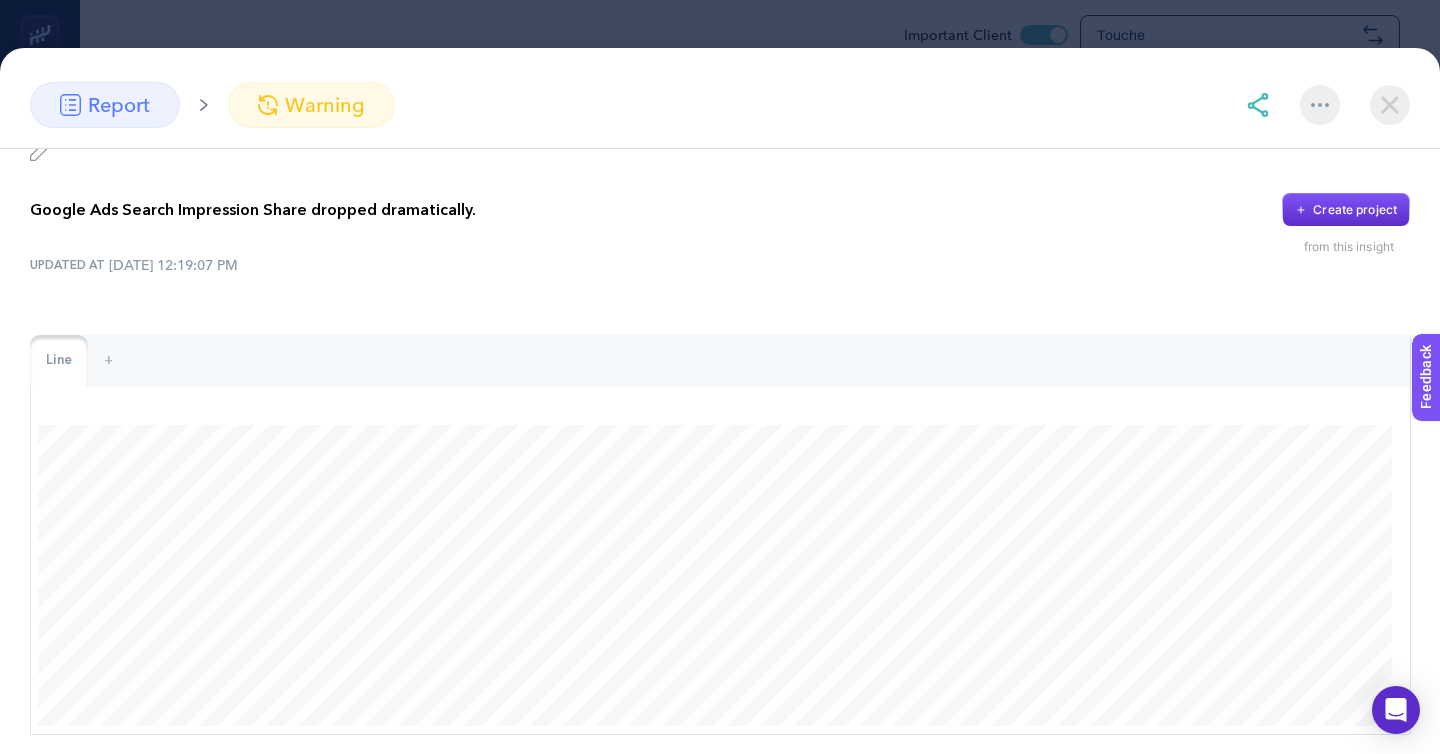 scroll, scrollTop: 47, scrollLeft: 0, axis: vertical 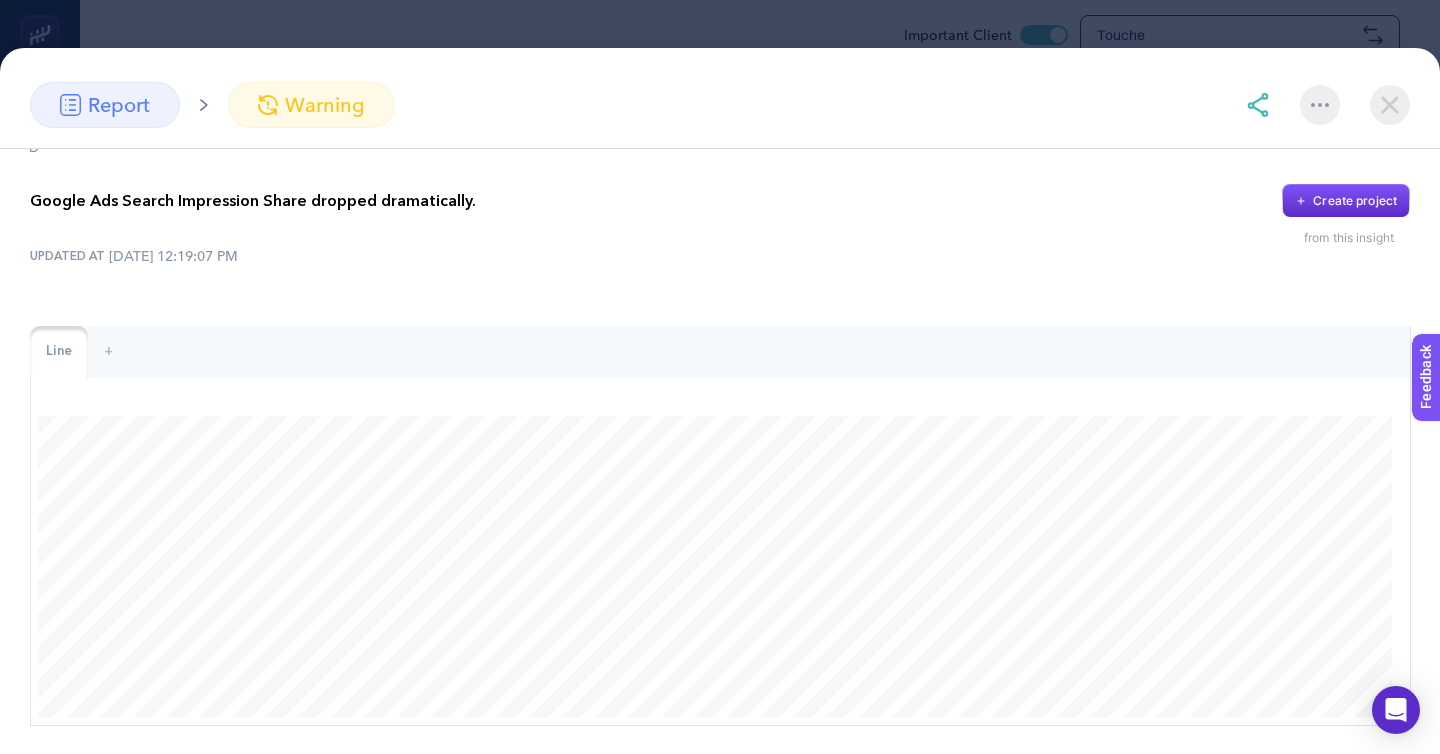click at bounding box center (1390, 105) 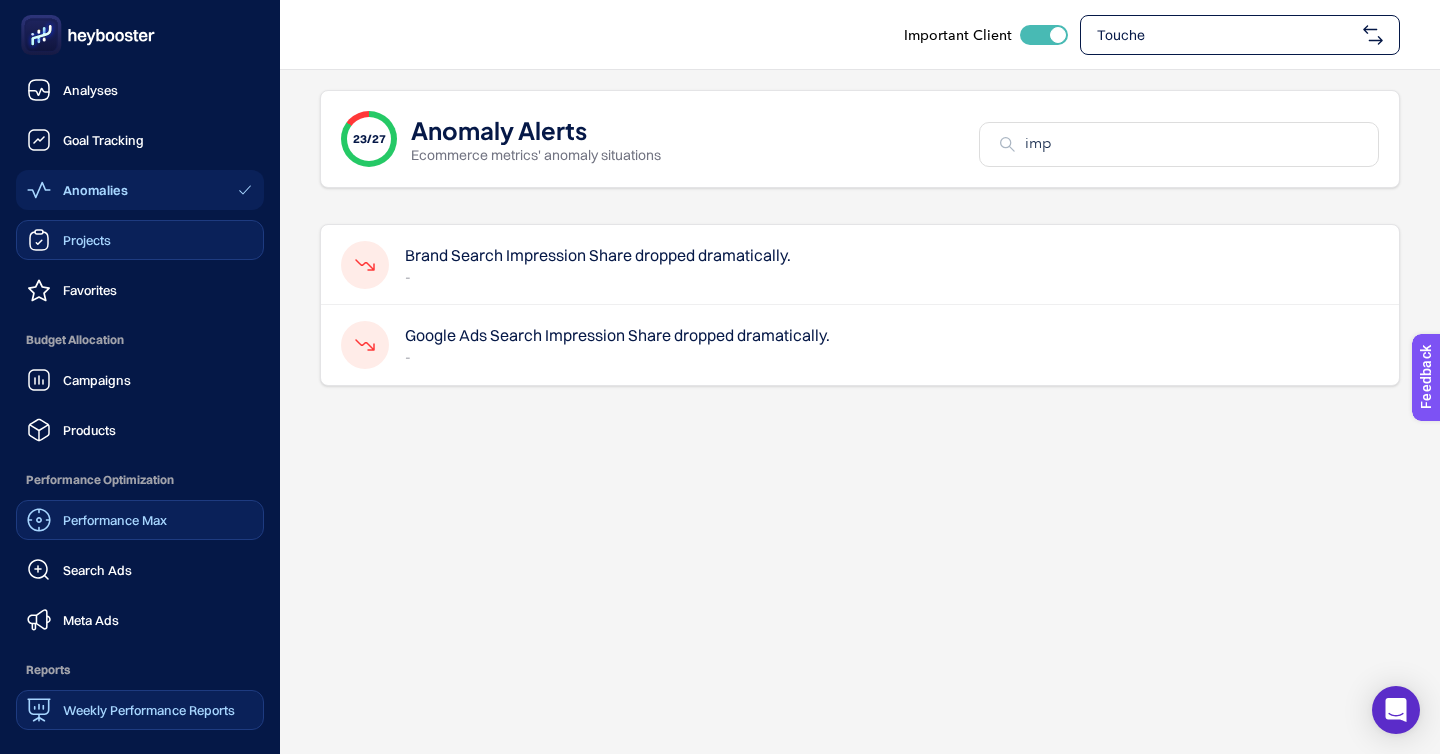 click on "Weekly Performance Reports" at bounding box center (149, 710) 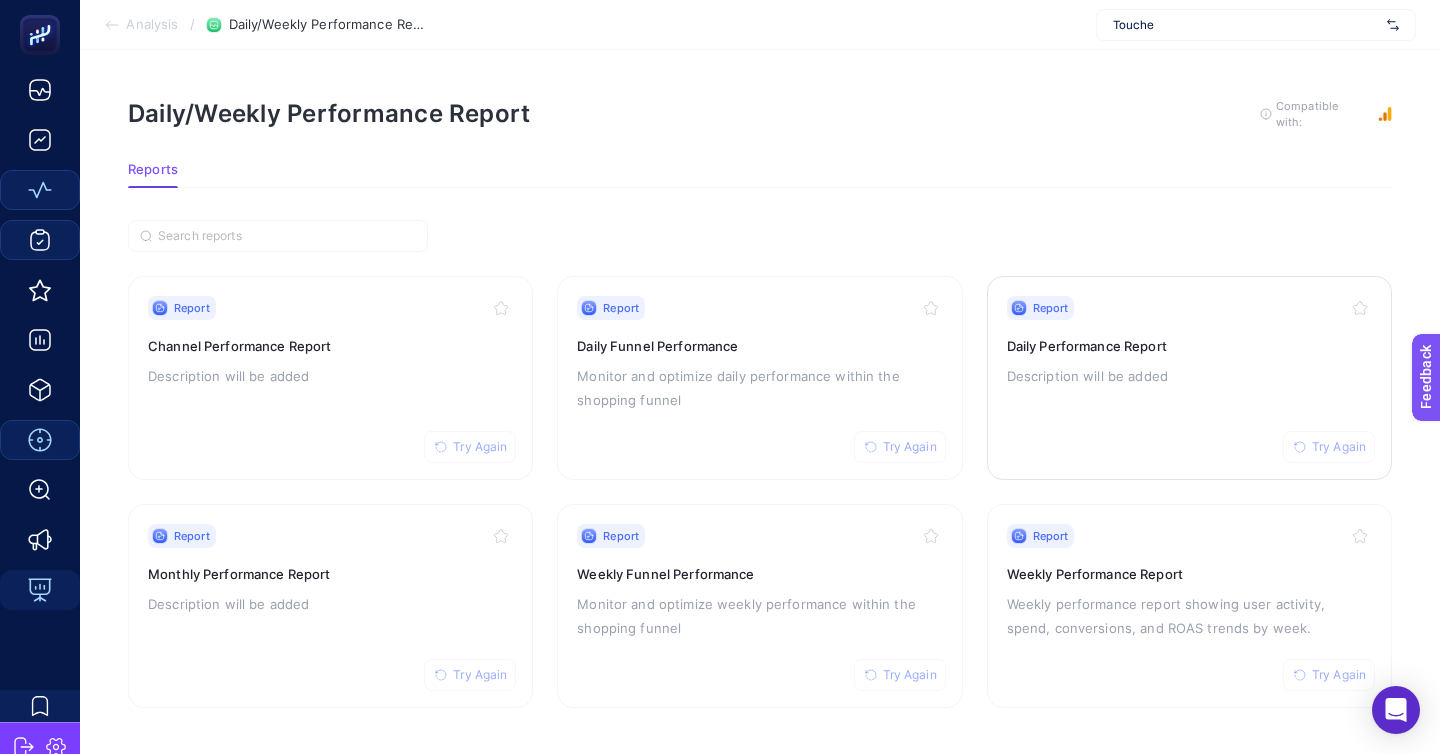 click on "Description will be added" at bounding box center [1189, 376] 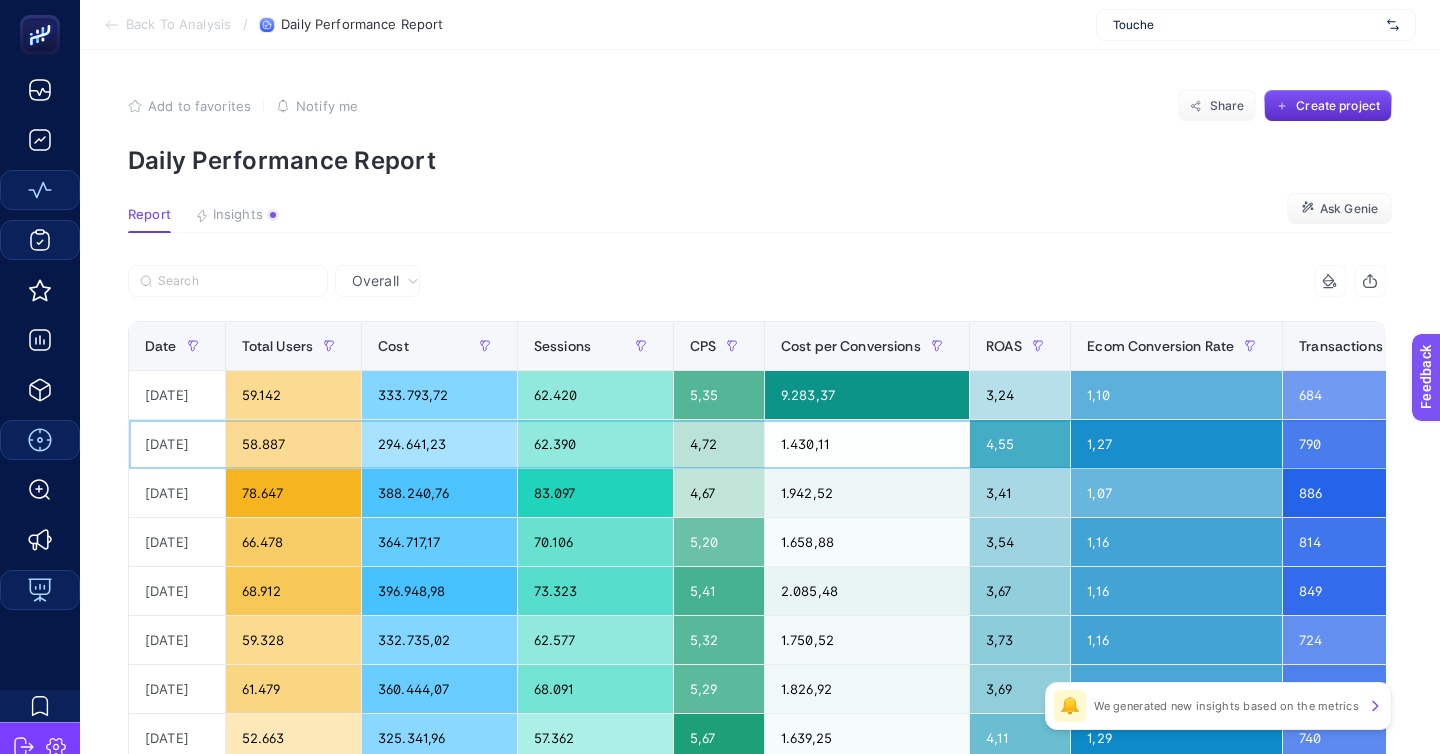click on "[DATE]" 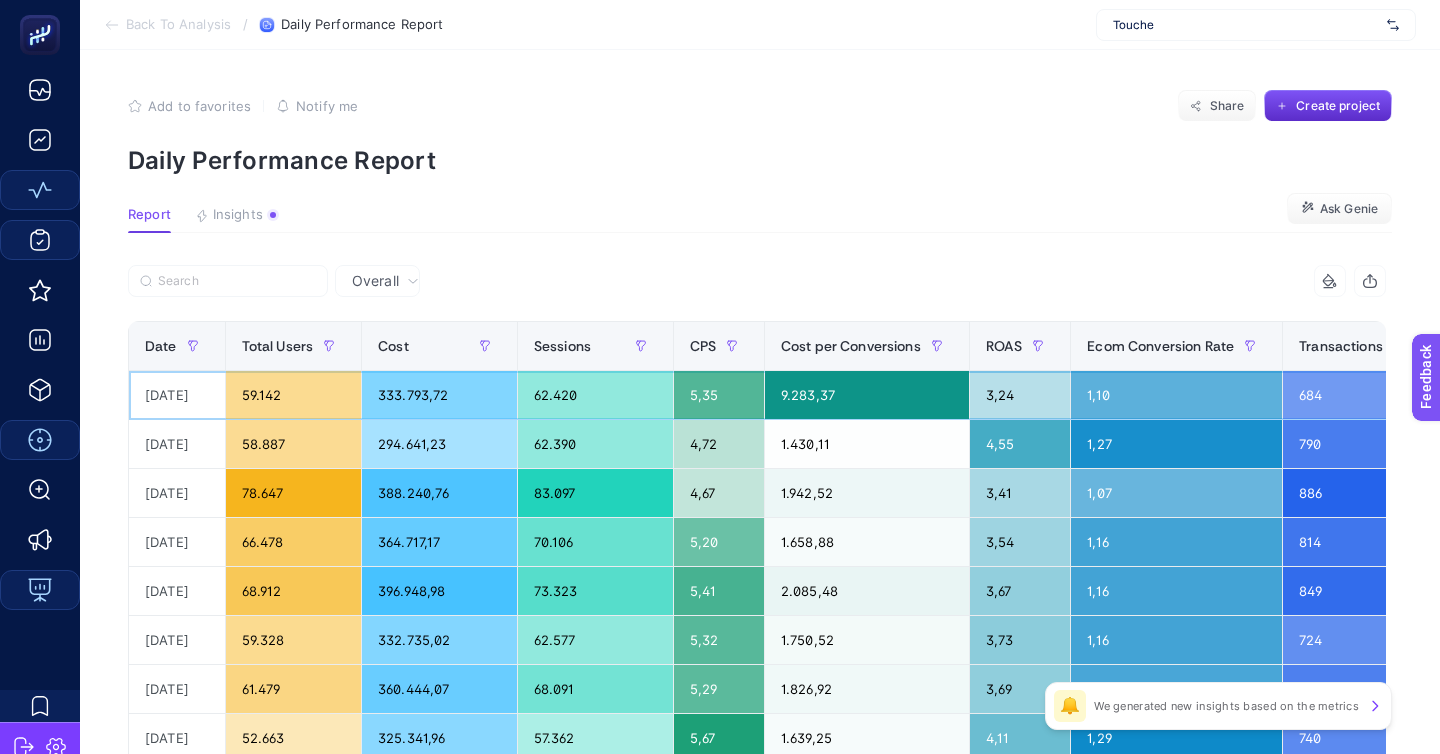 click on "[DATE]" 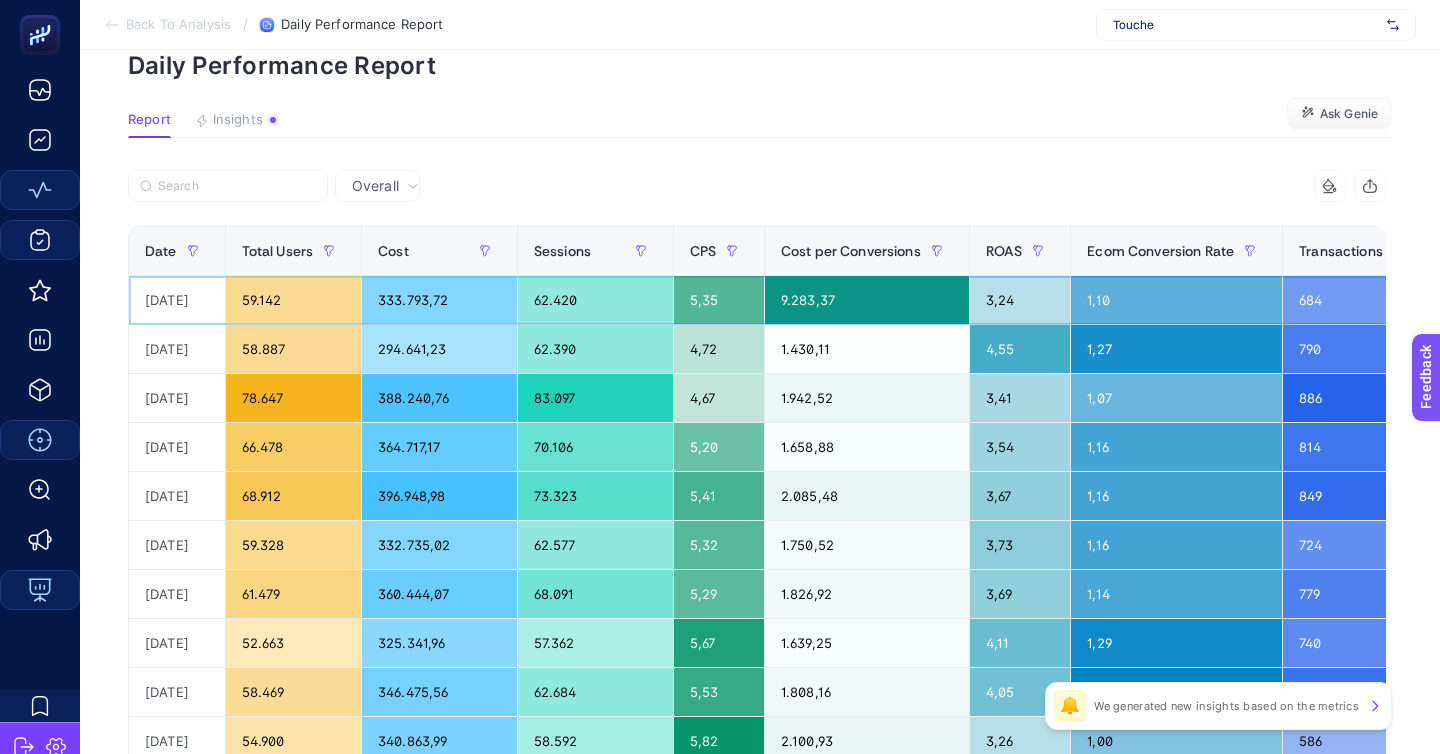 scroll, scrollTop: 0, scrollLeft: 0, axis: both 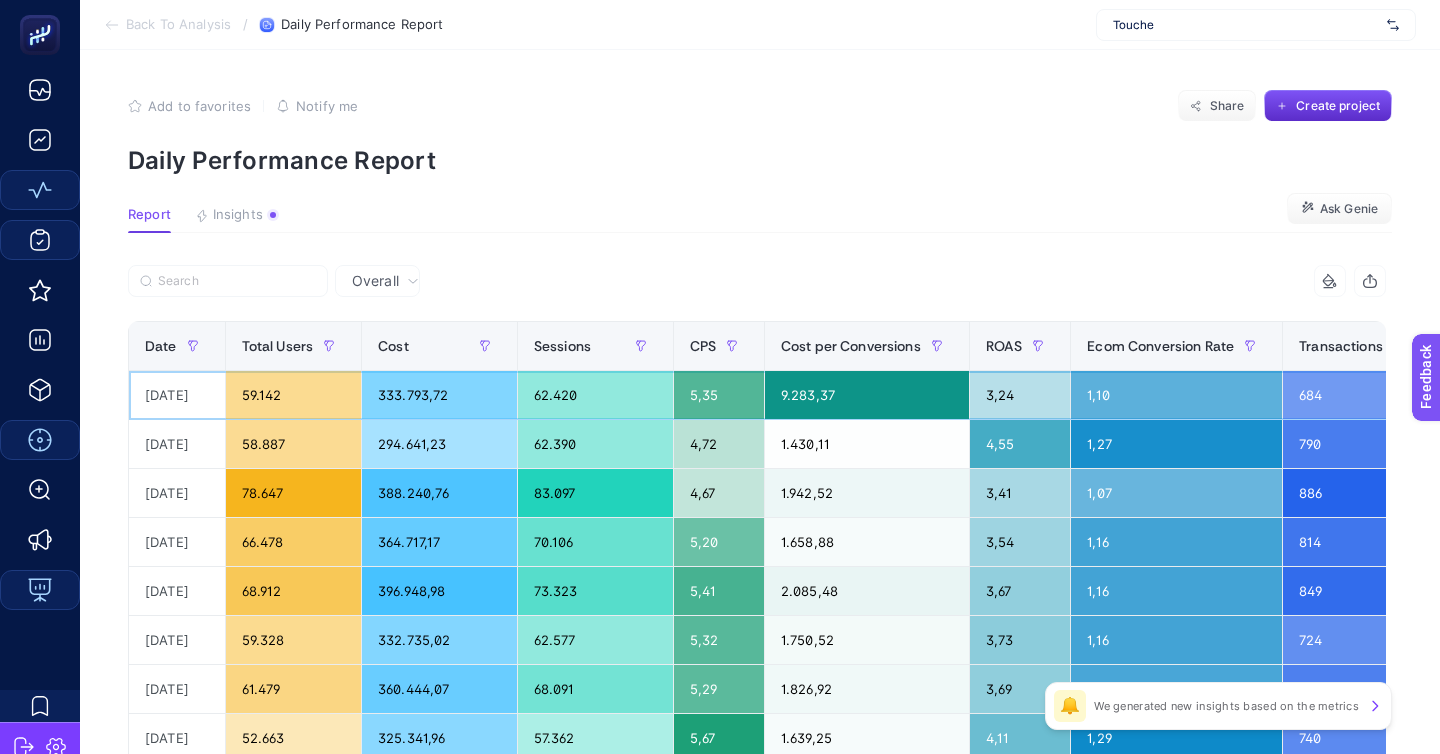 click on "[DATE]" 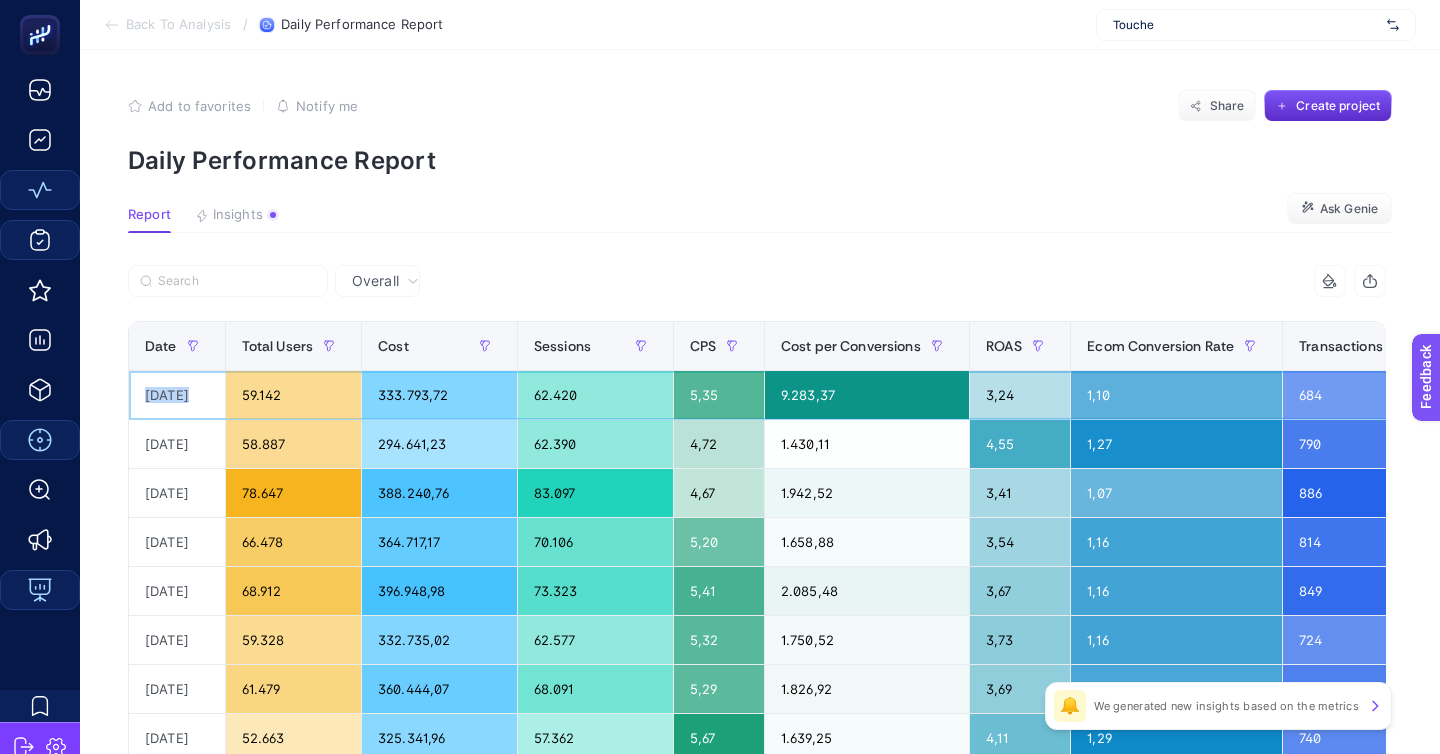 click on "[DATE]" 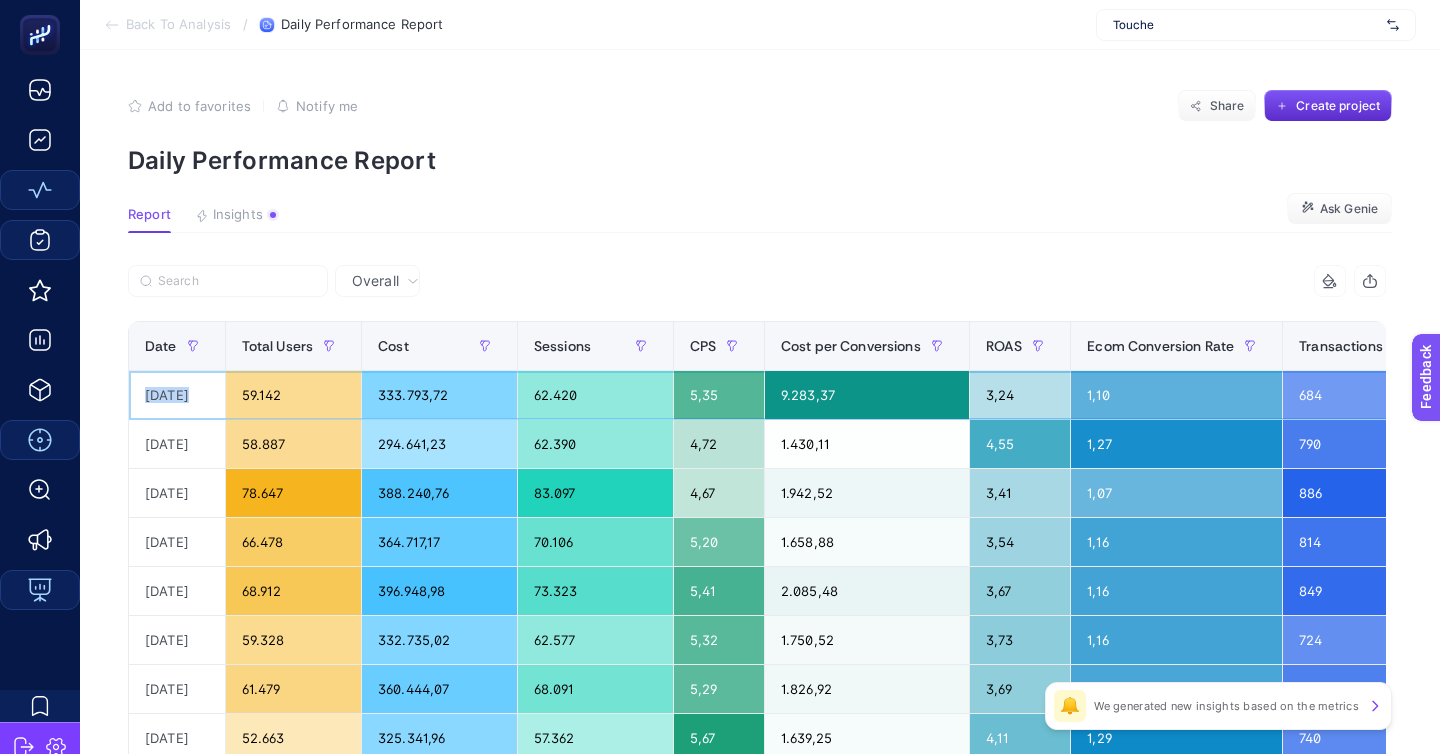 scroll, scrollTop: 2, scrollLeft: 0, axis: vertical 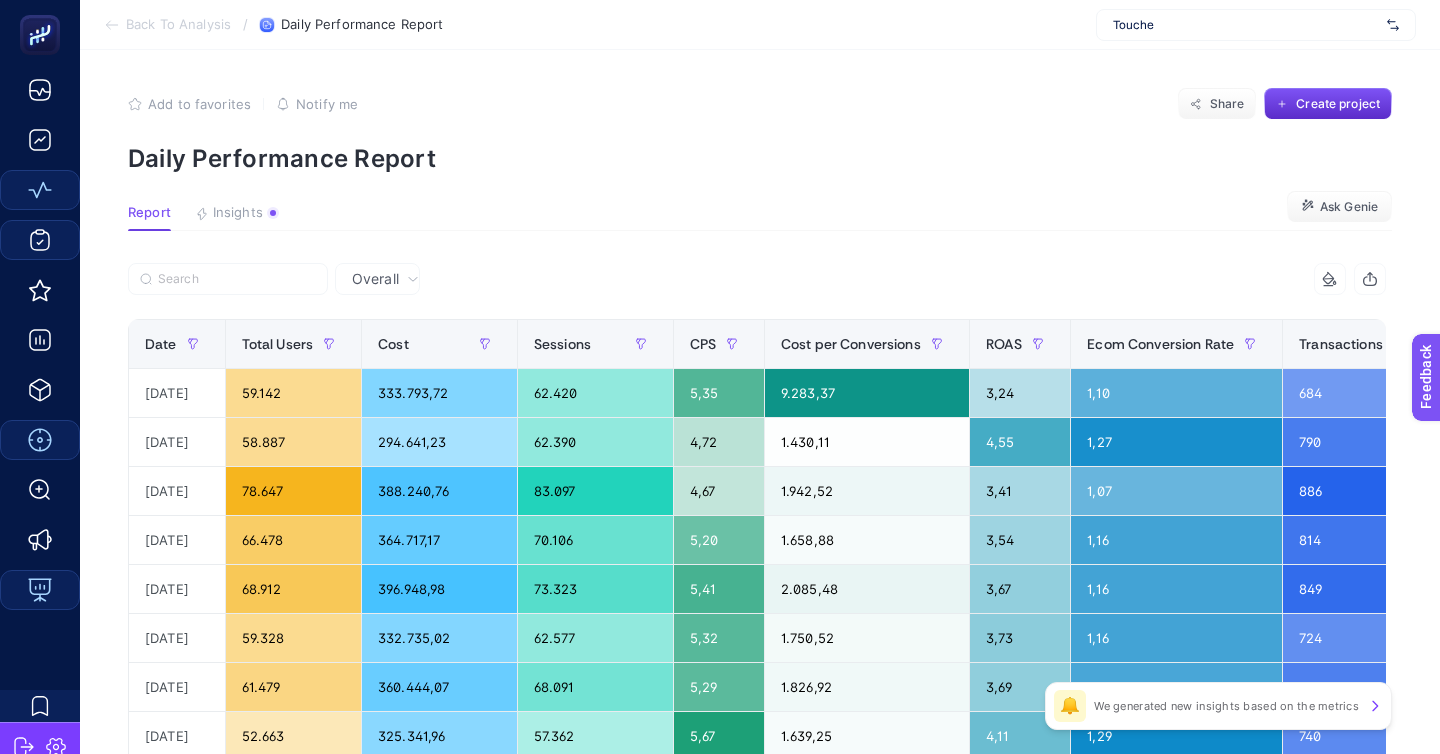 click on "Back To Analysis" at bounding box center (178, 25) 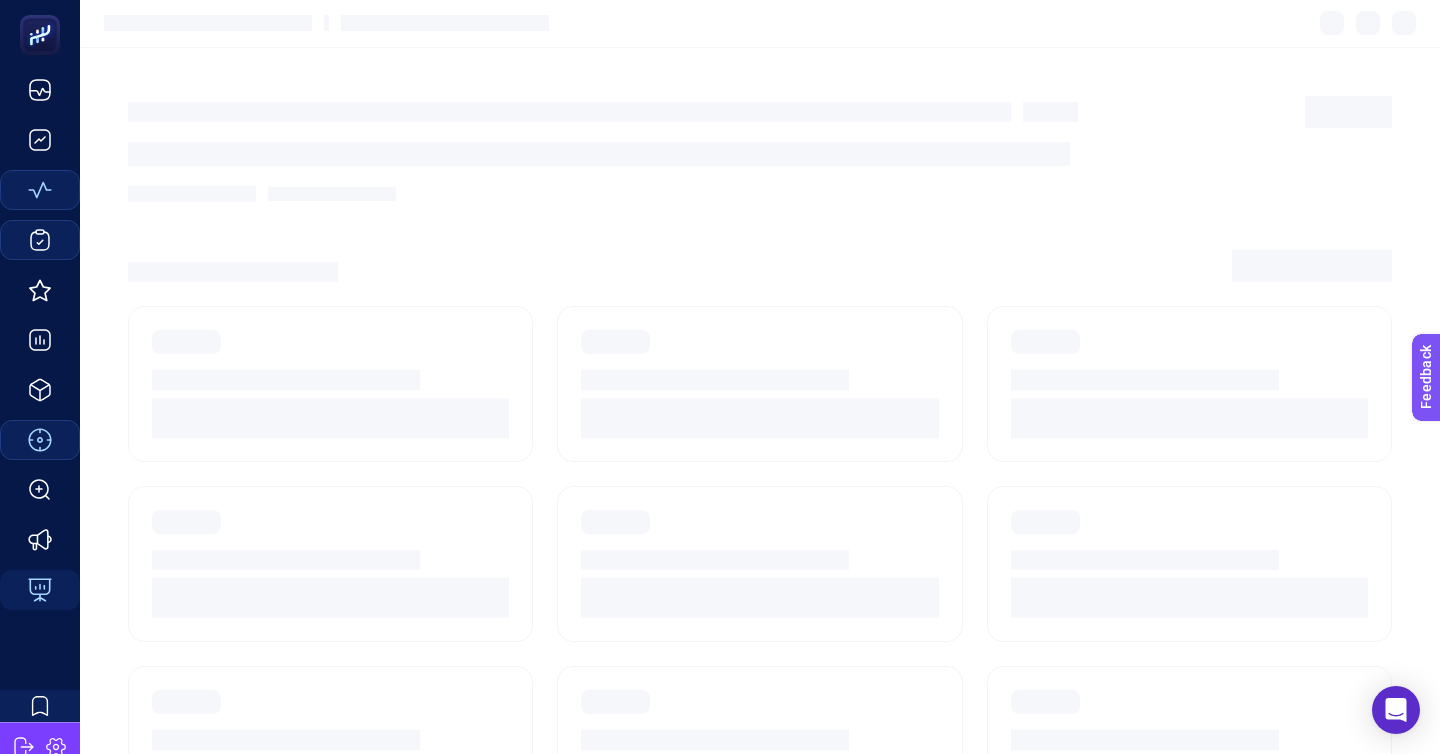 scroll, scrollTop: 0, scrollLeft: 0, axis: both 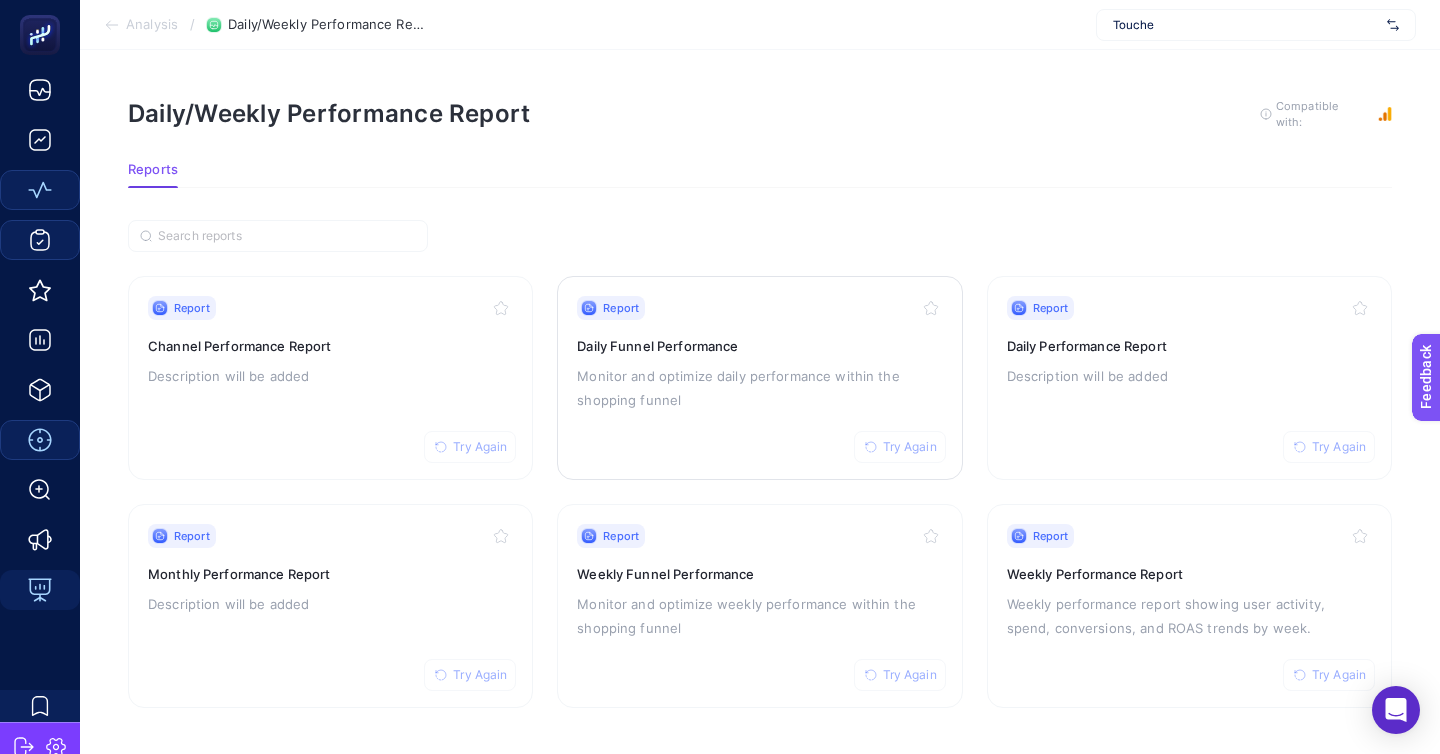 click on "Daily Funnel Performance" at bounding box center [759, 346] 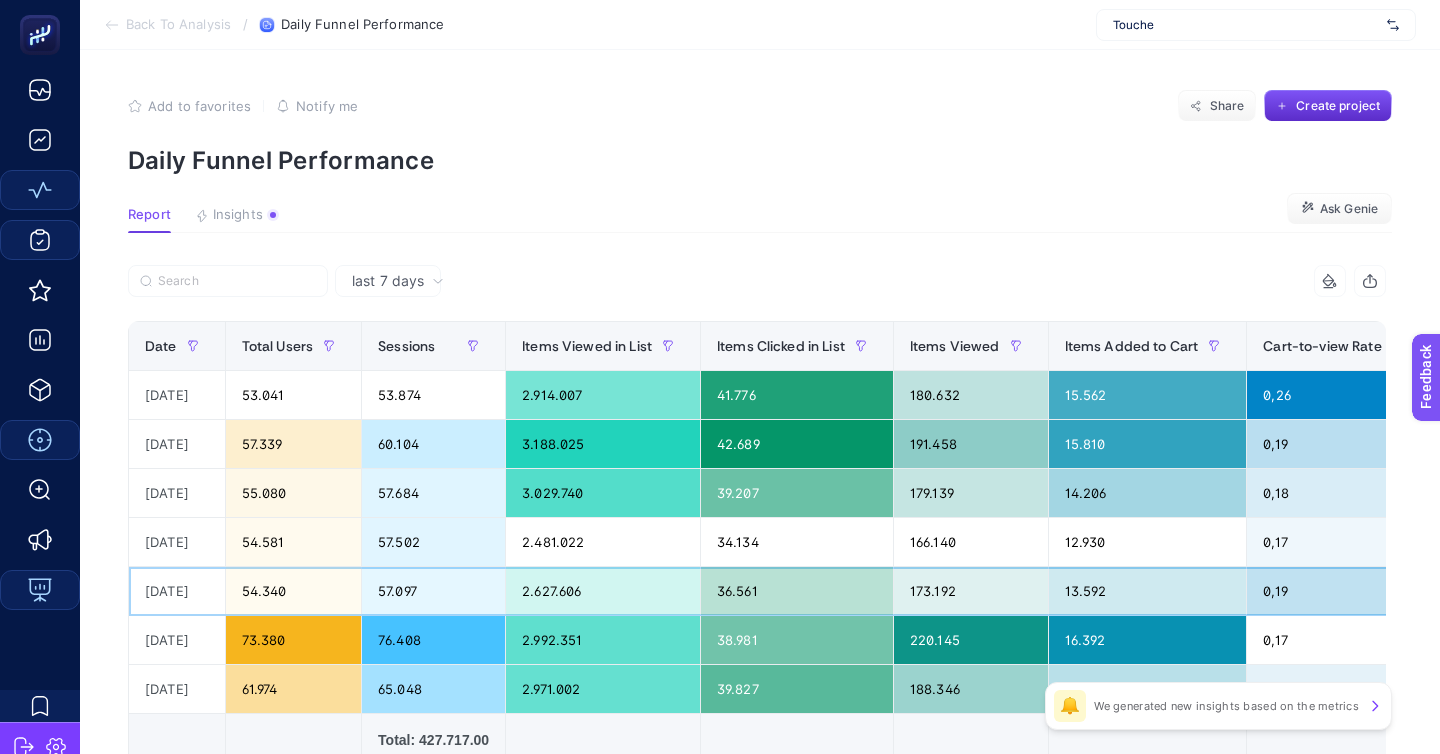 click on "54.340" 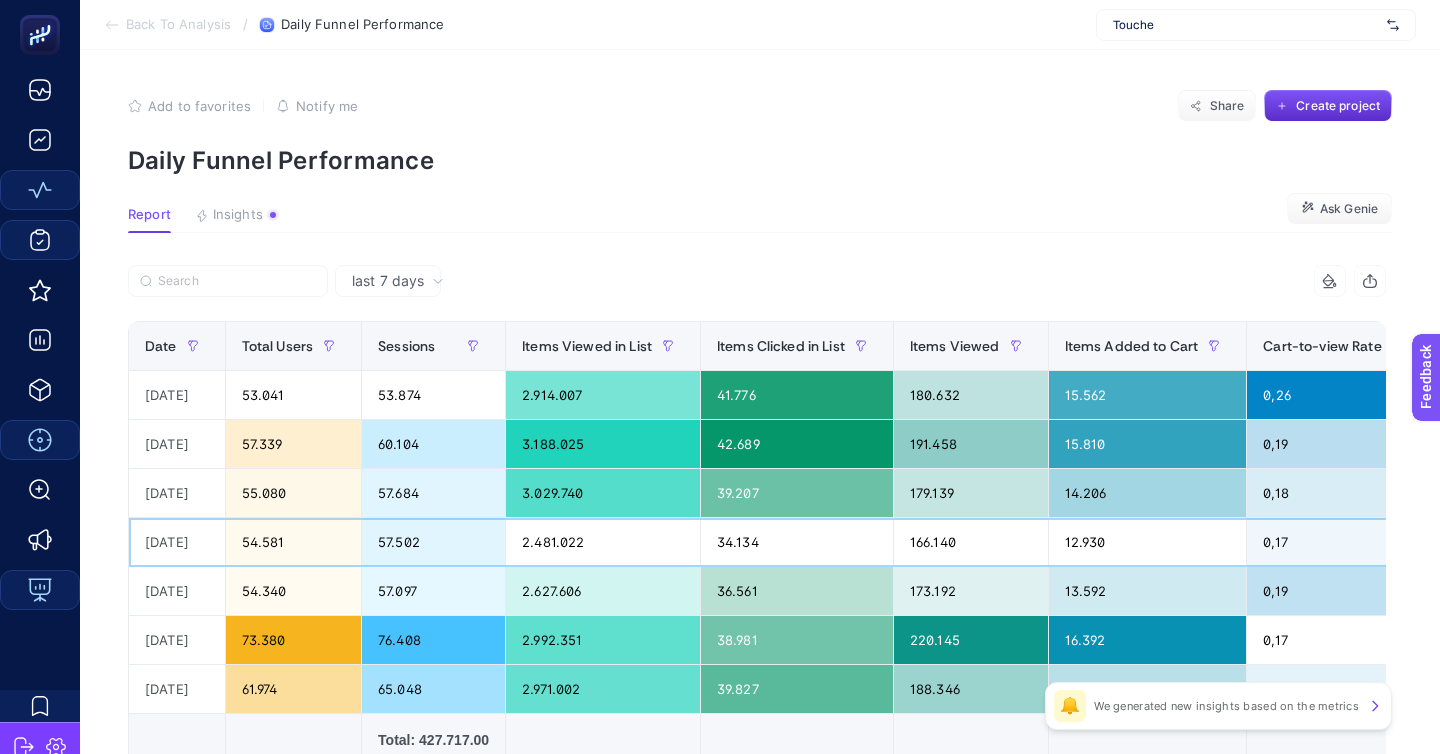 click on "[DATE]" 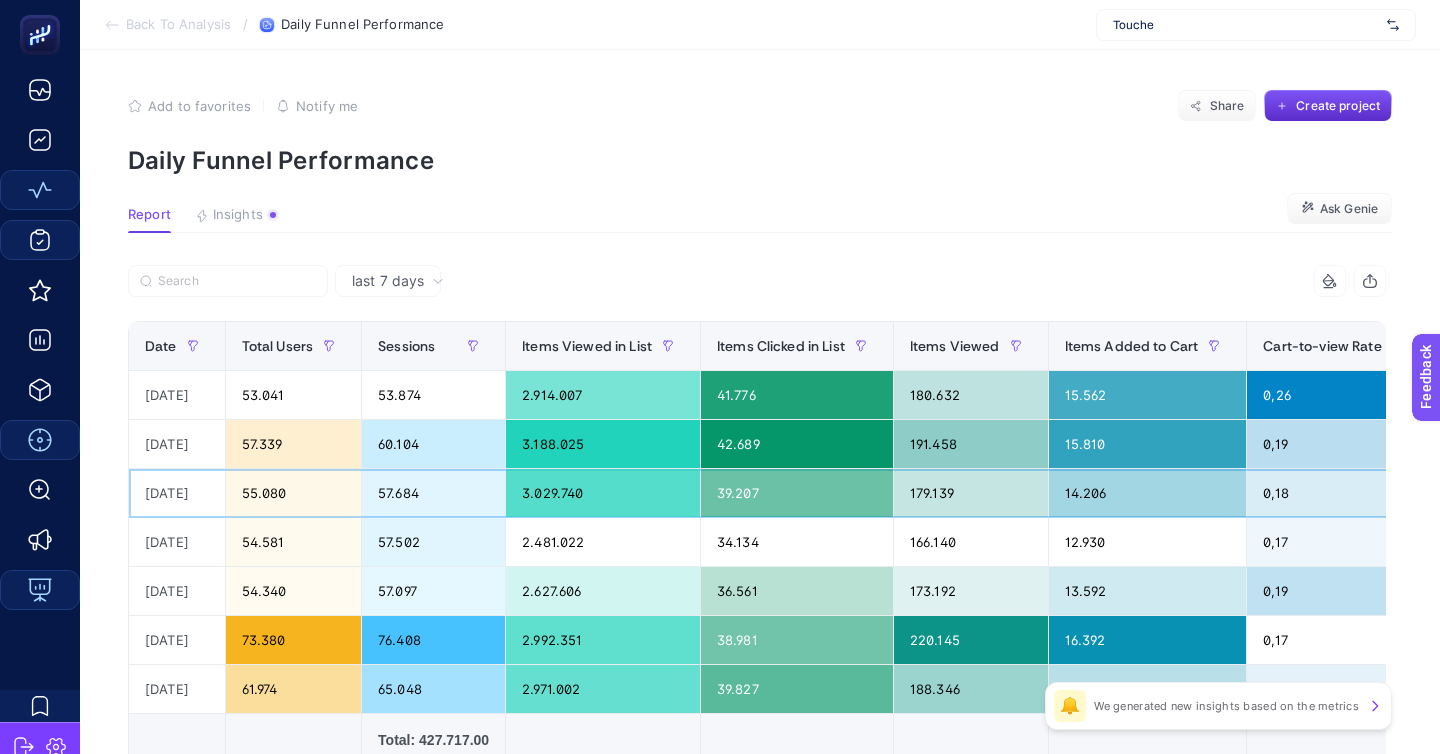 click on "[DATE]" 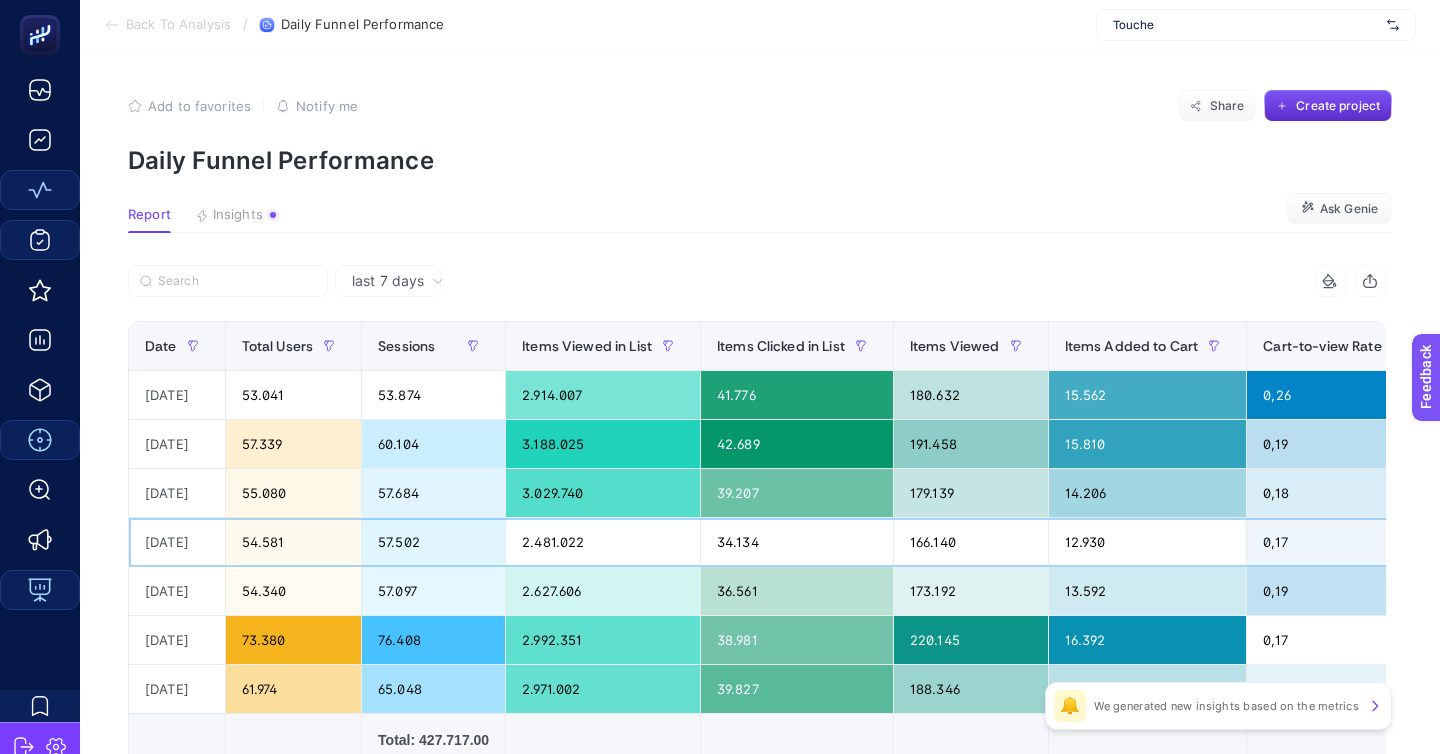 click on "[DATE]" 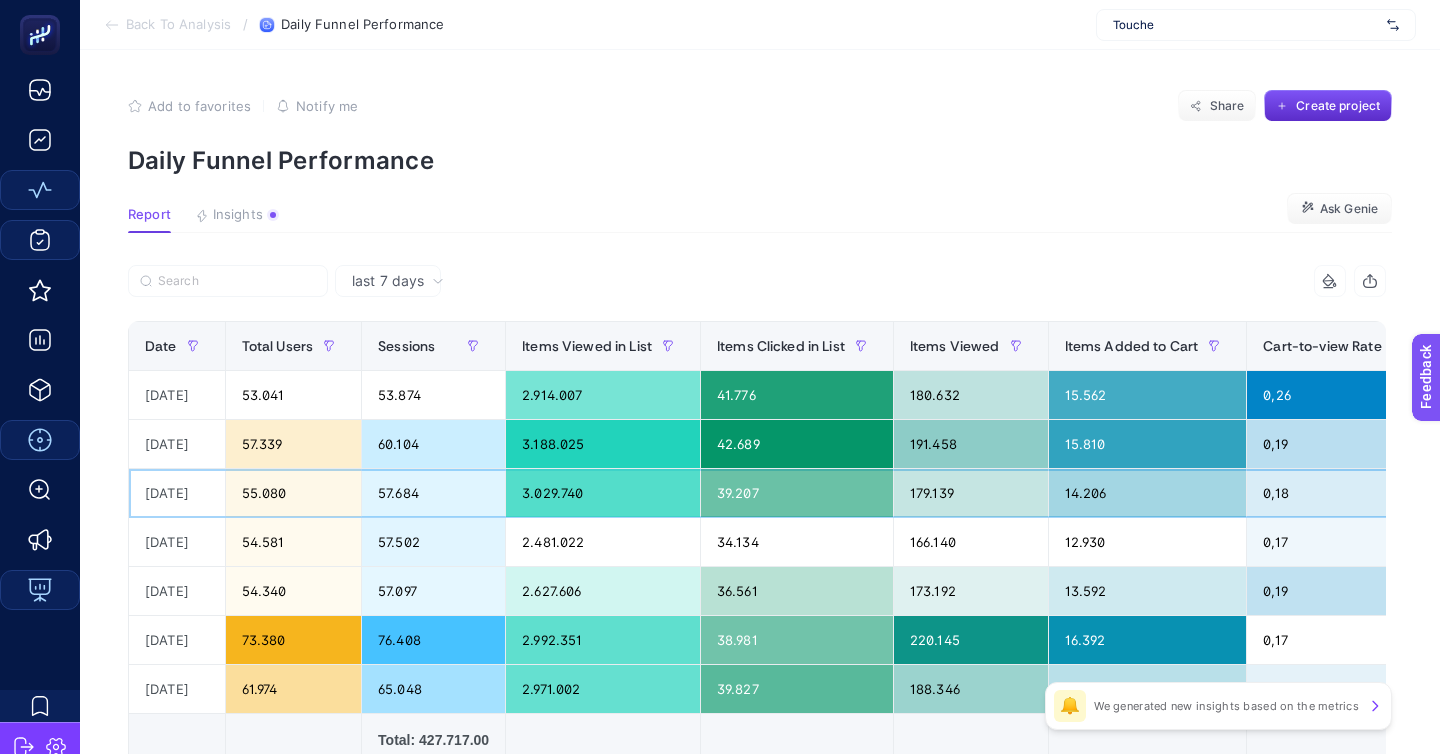 click on "[DATE]" 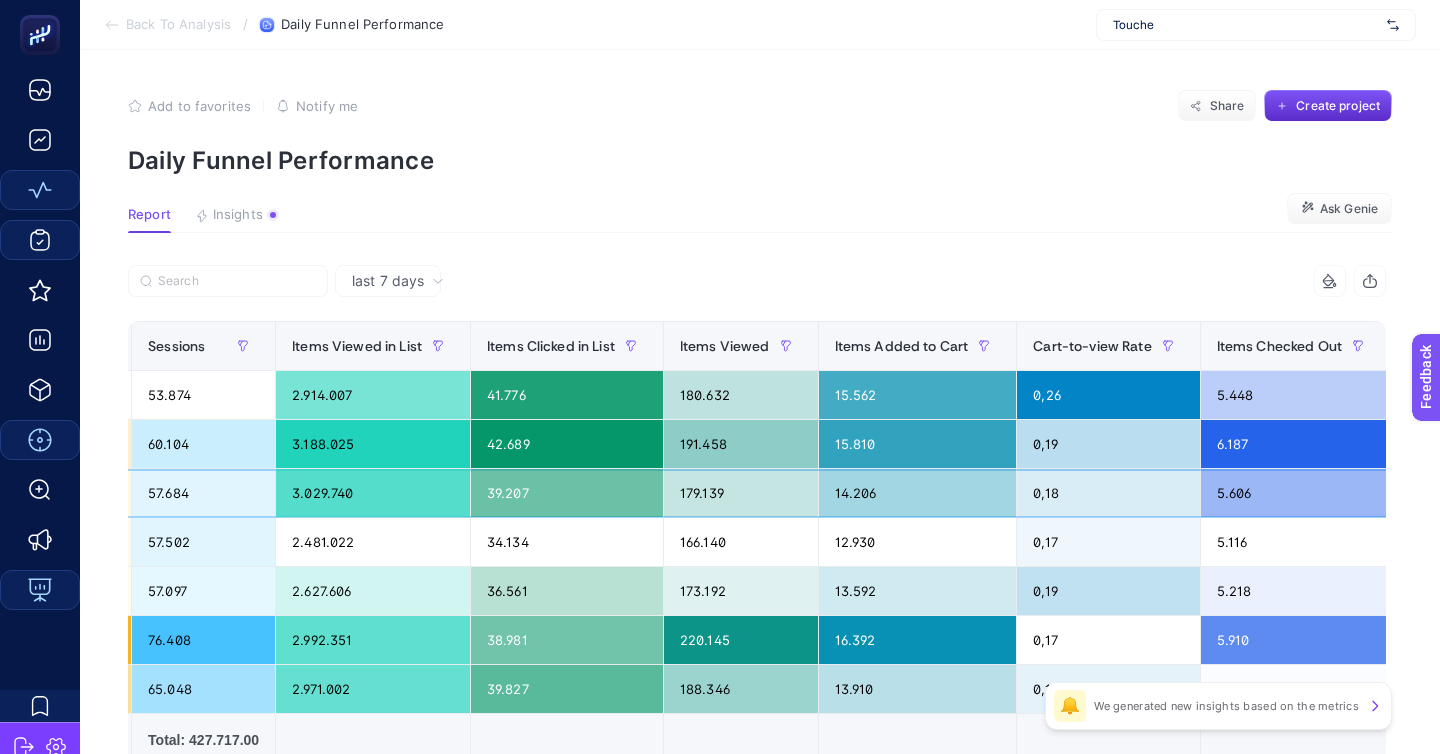 scroll, scrollTop: 0, scrollLeft: 0, axis: both 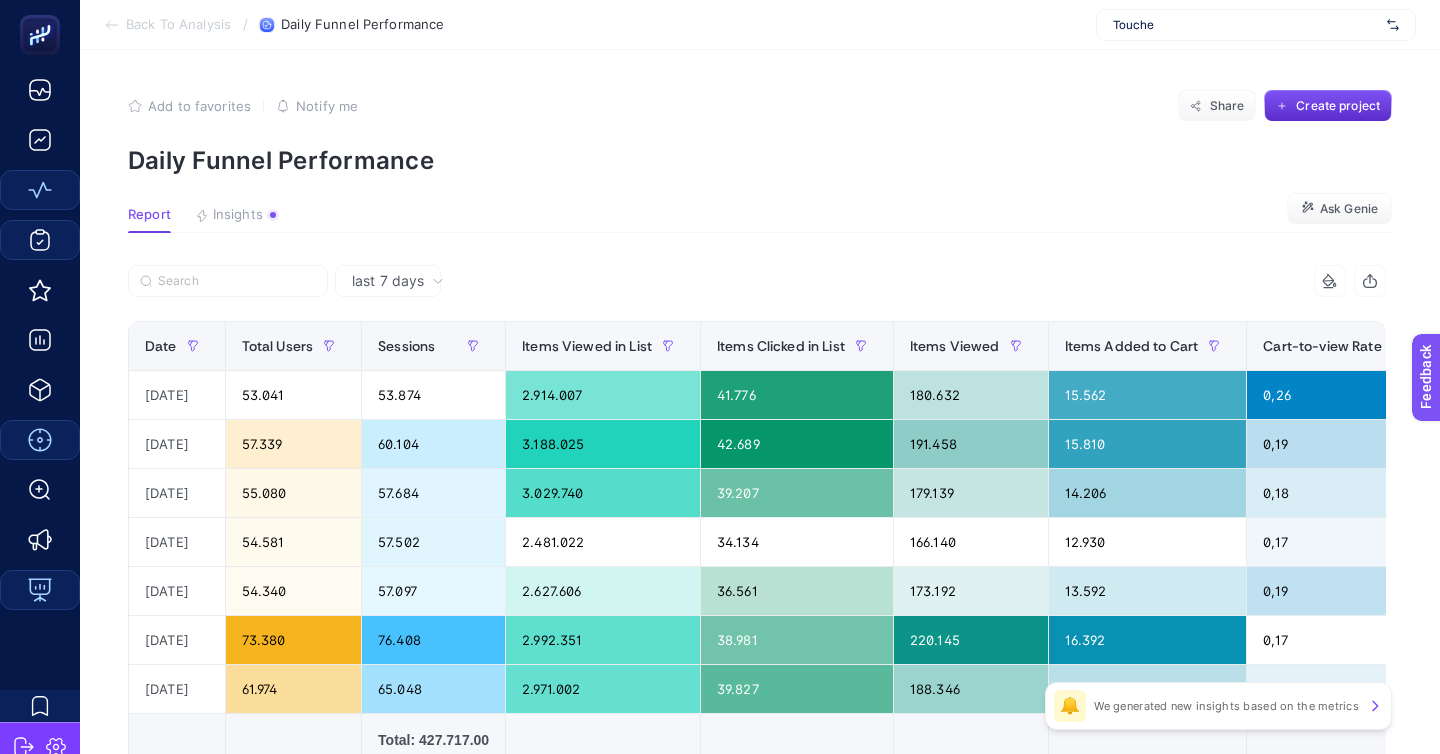 click on "Back To Analysis" at bounding box center [178, 25] 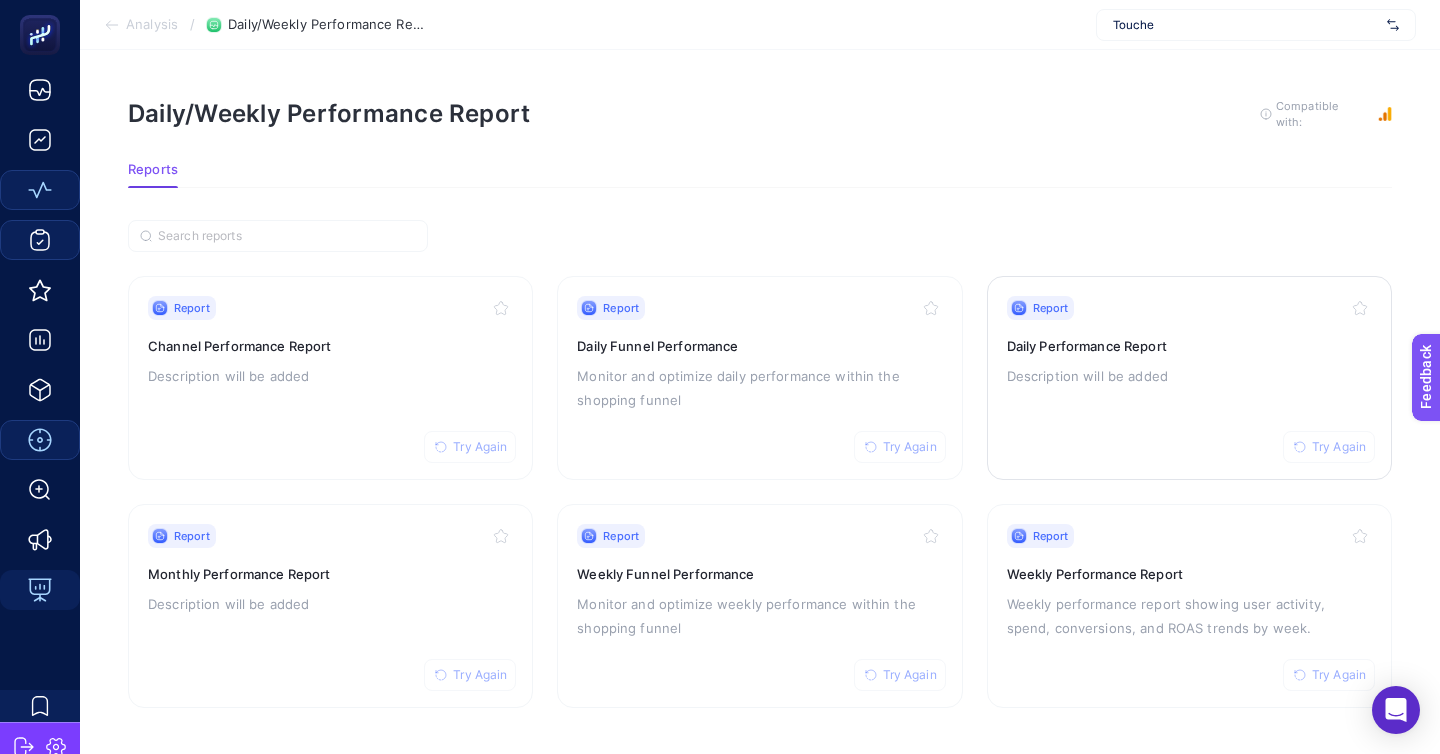 click on "Report Try Again Daily Performance Report Description will be added" at bounding box center [1189, 378] 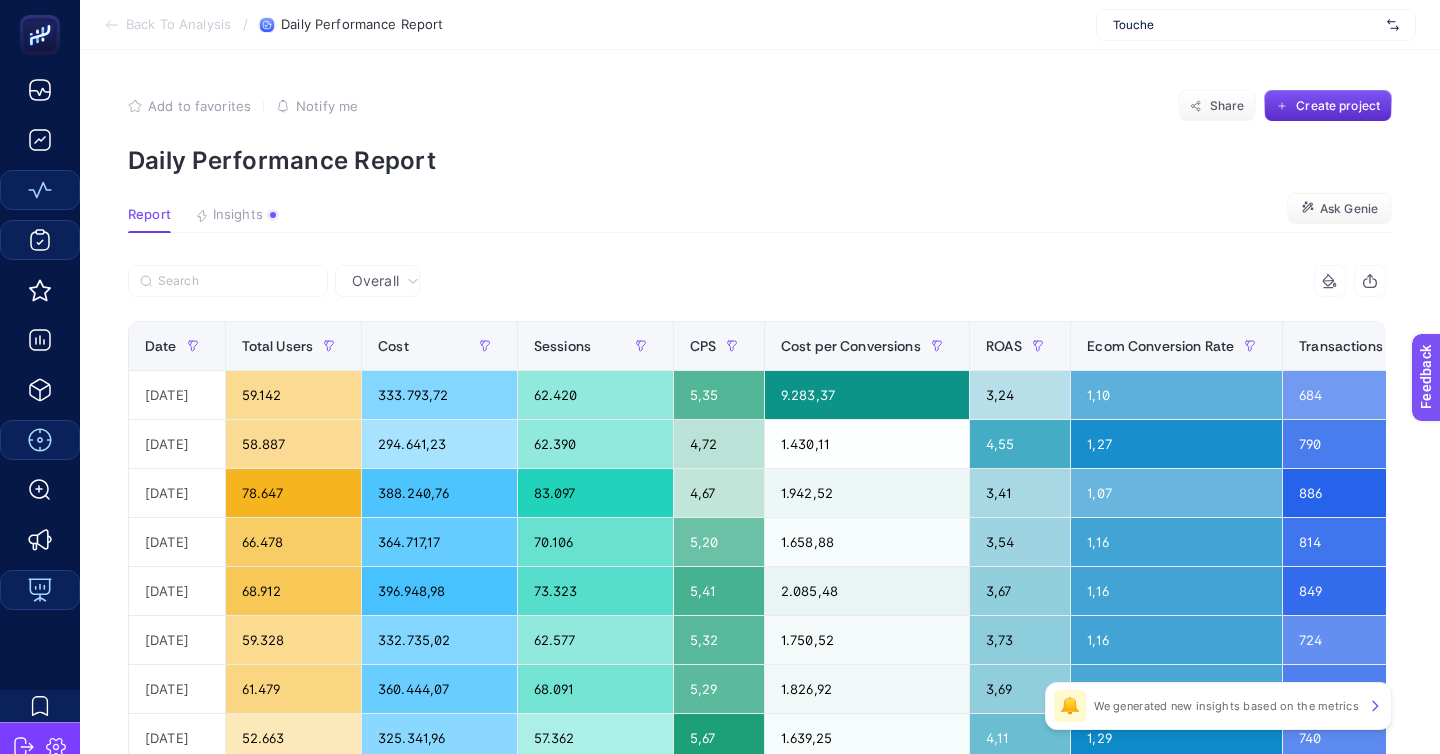 click on "Overall" at bounding box center (375, 281) 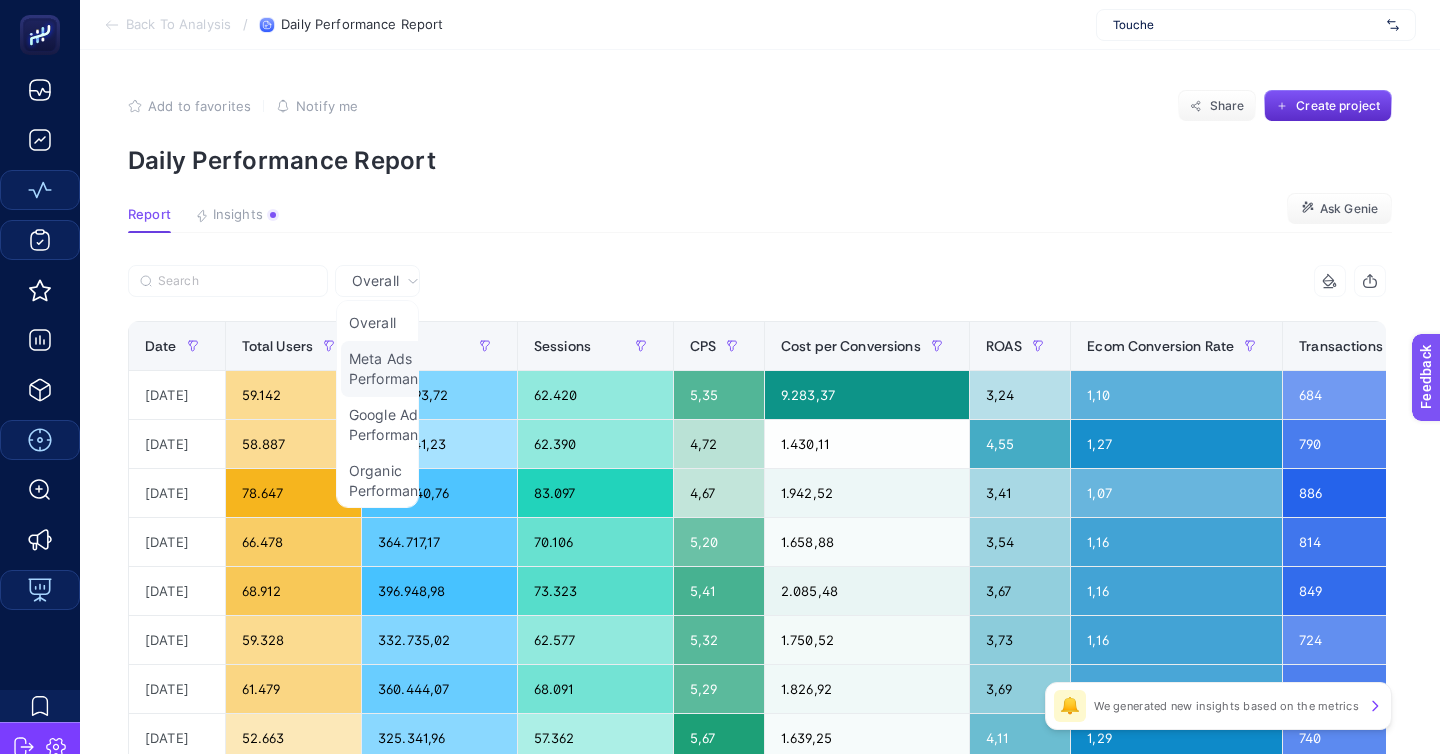 click on "Meta Ads Performance" 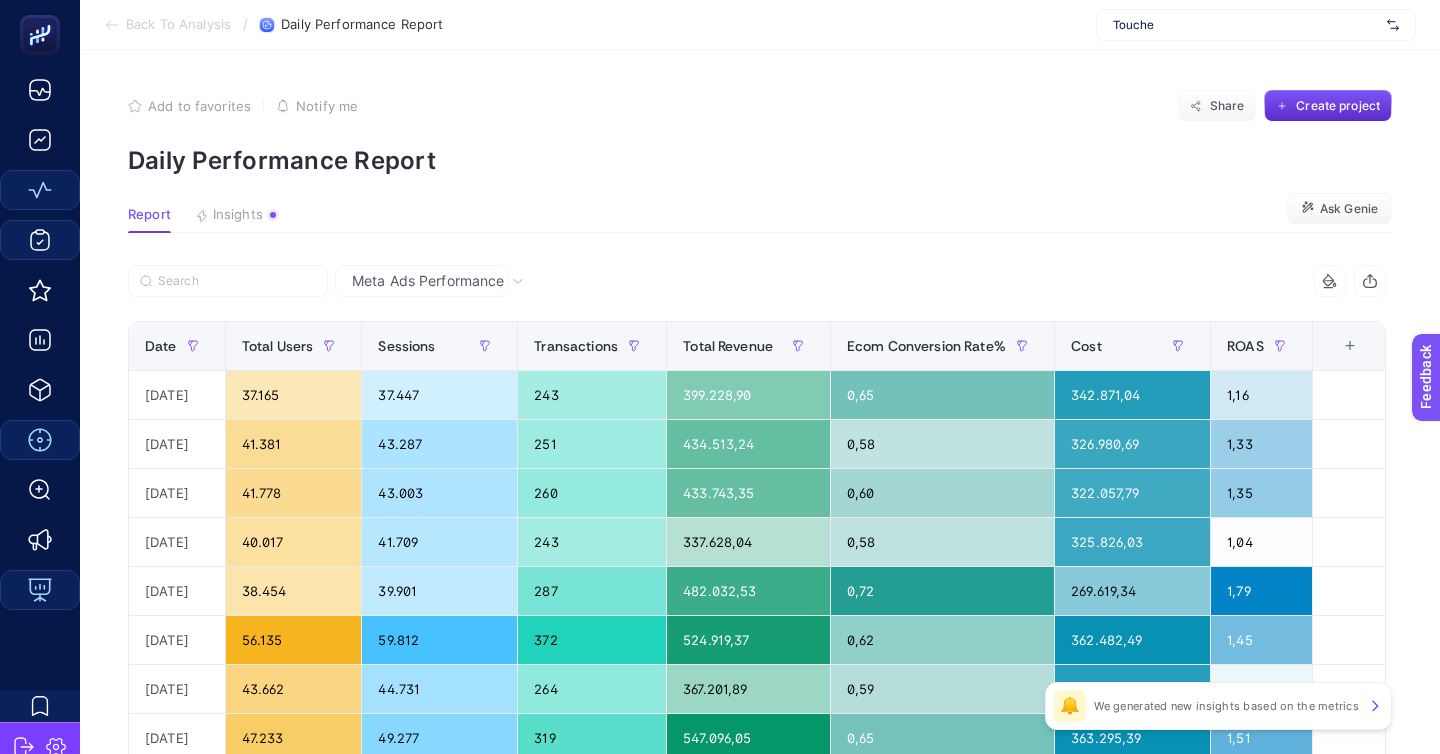 click on "Meta Ads Performance" at bounding box center (421, 281) 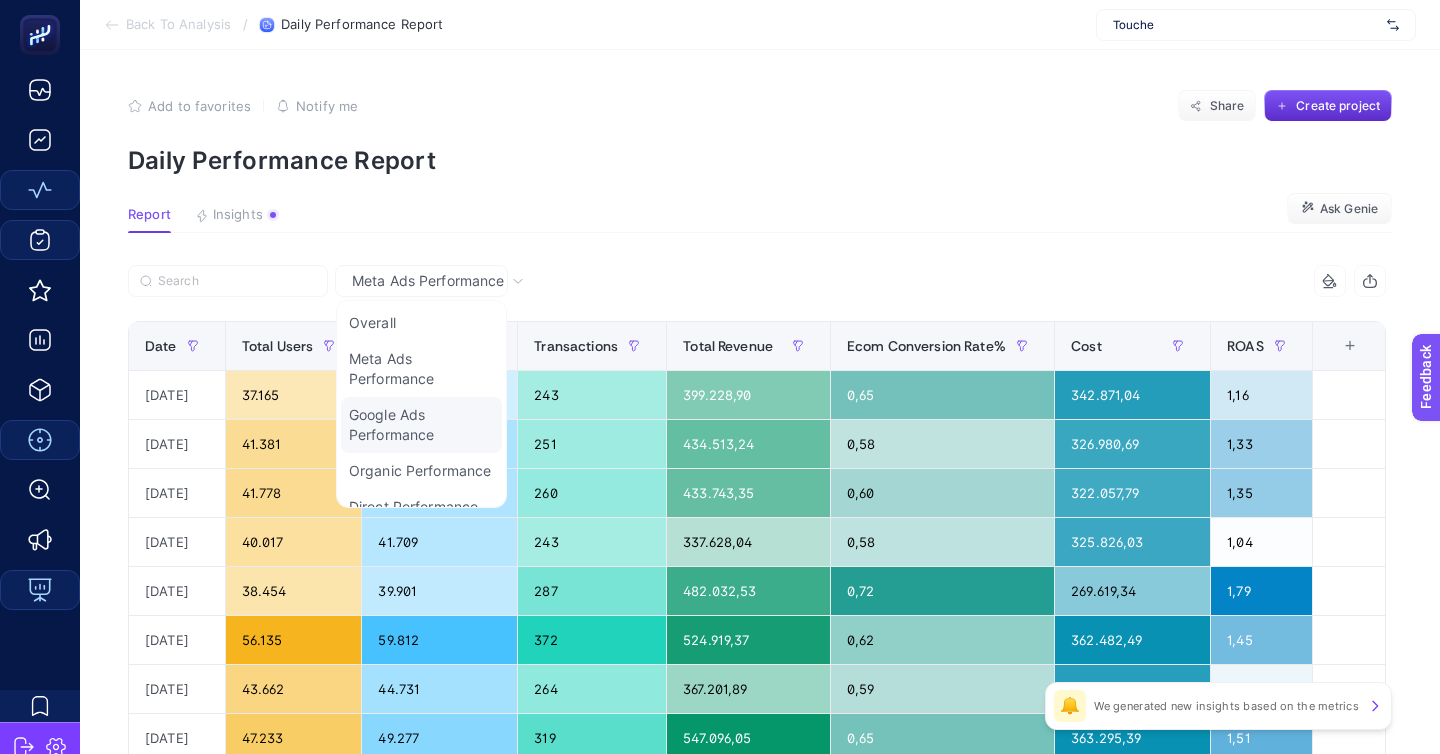 click on "Google Ads Performance" 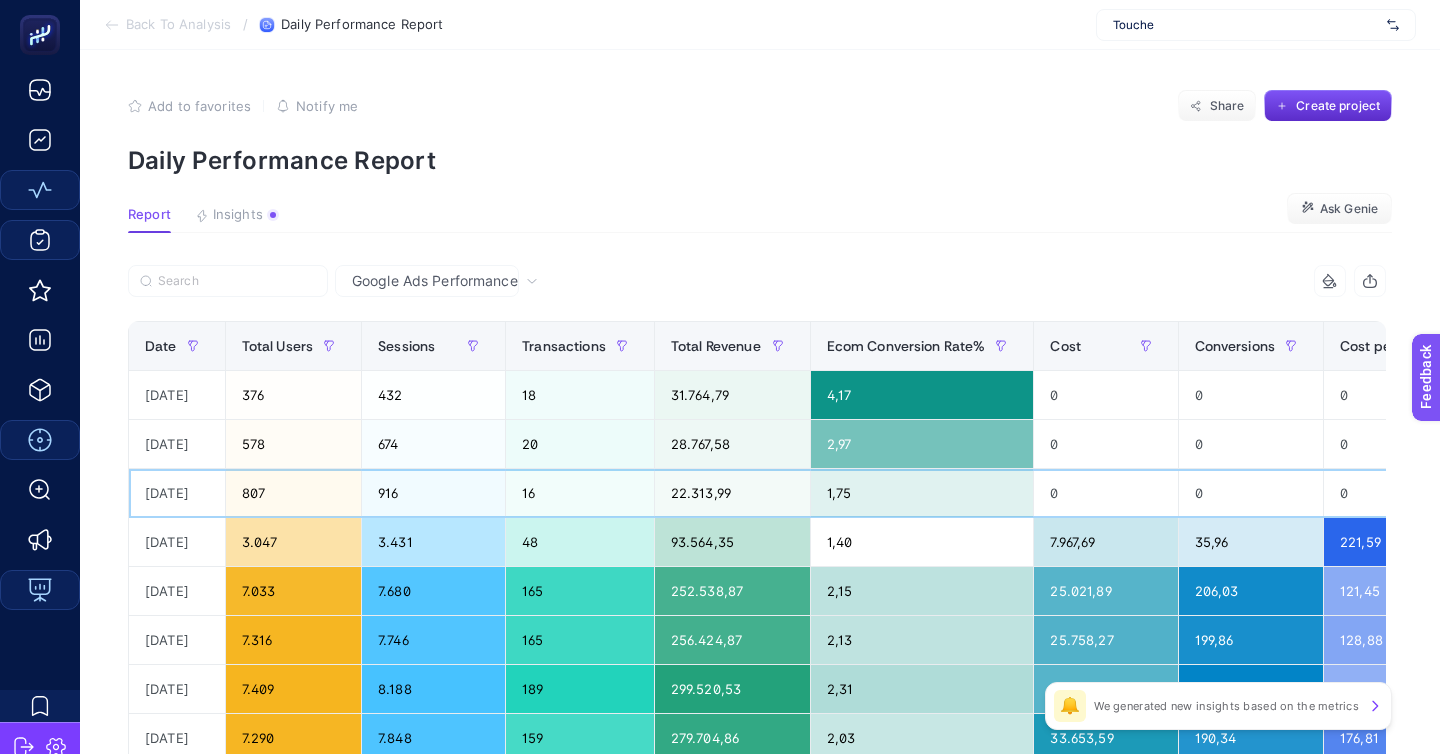 click on "0" 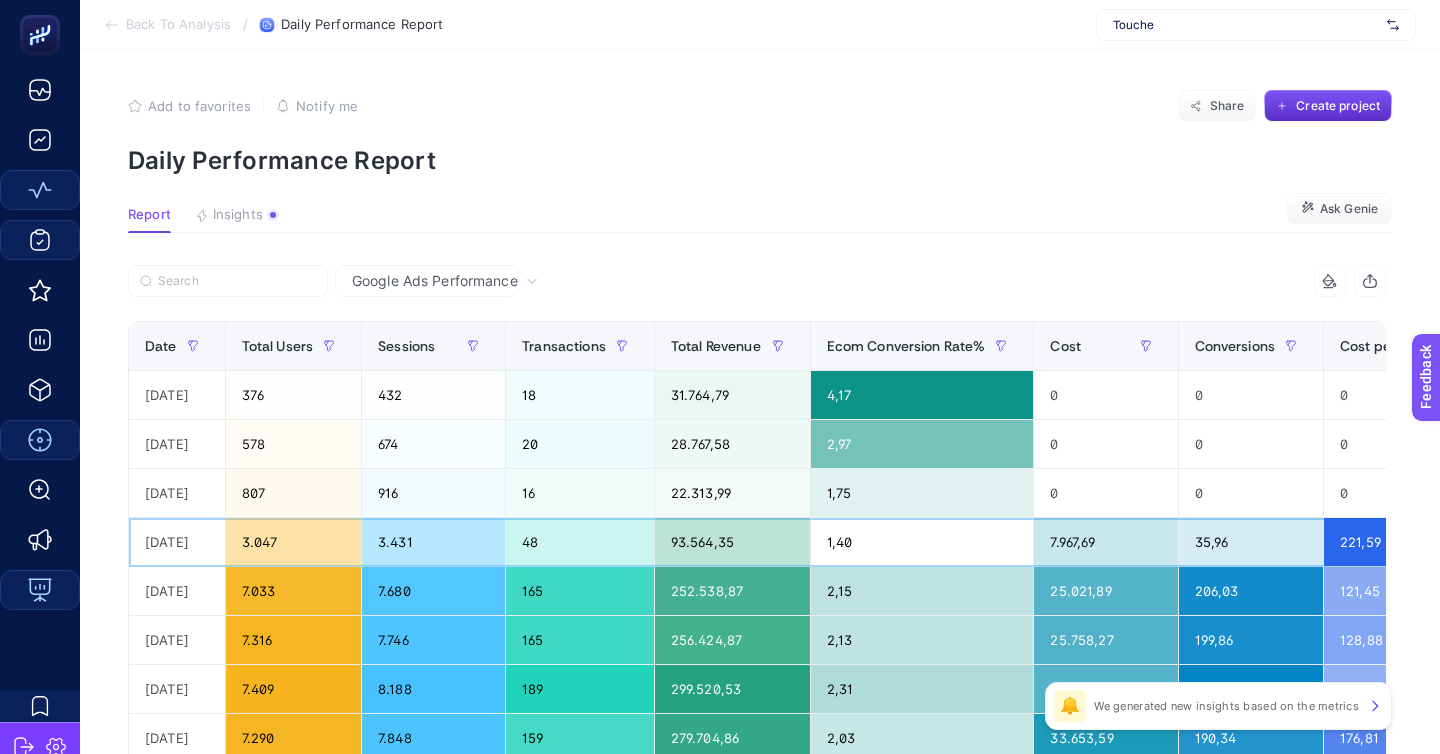 click on "7.967,69" 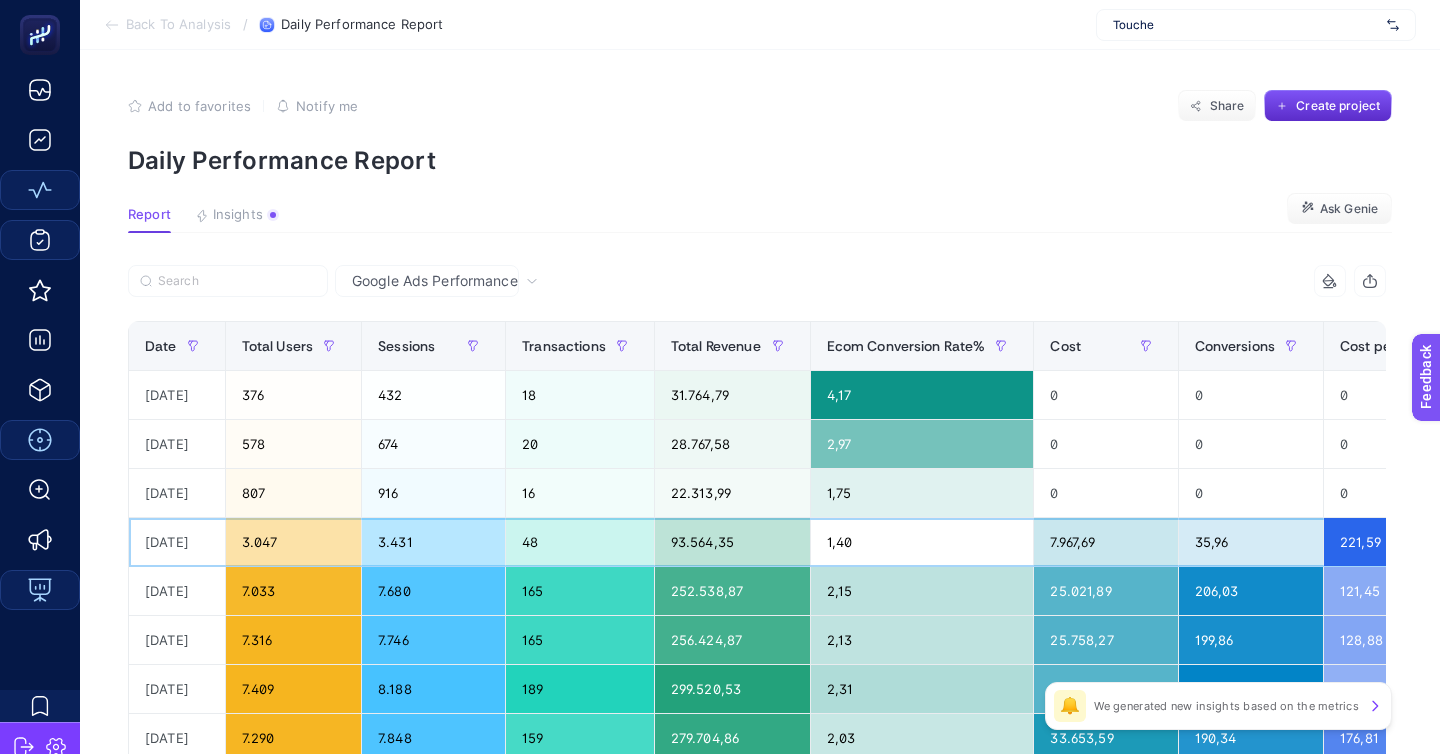 click on "[DATE]" 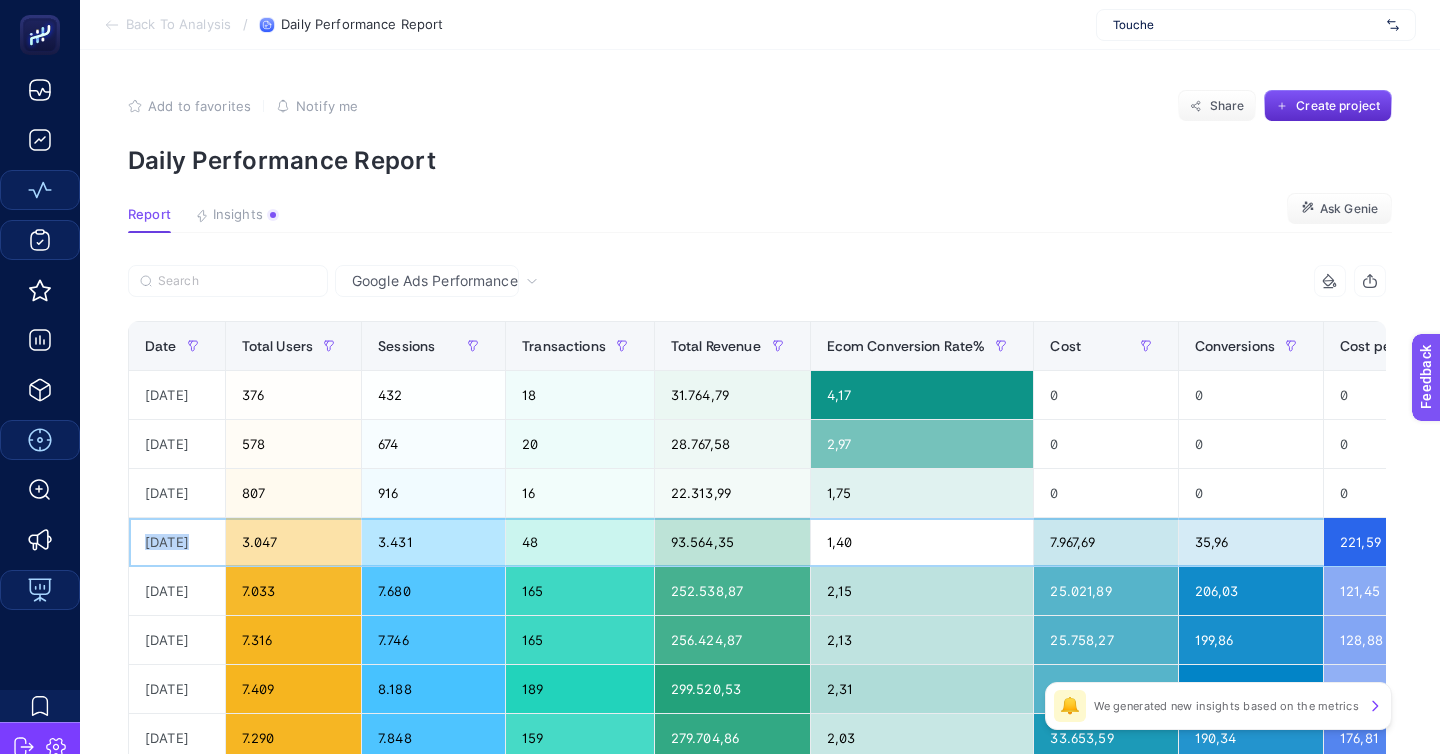 click on "[DATE]" 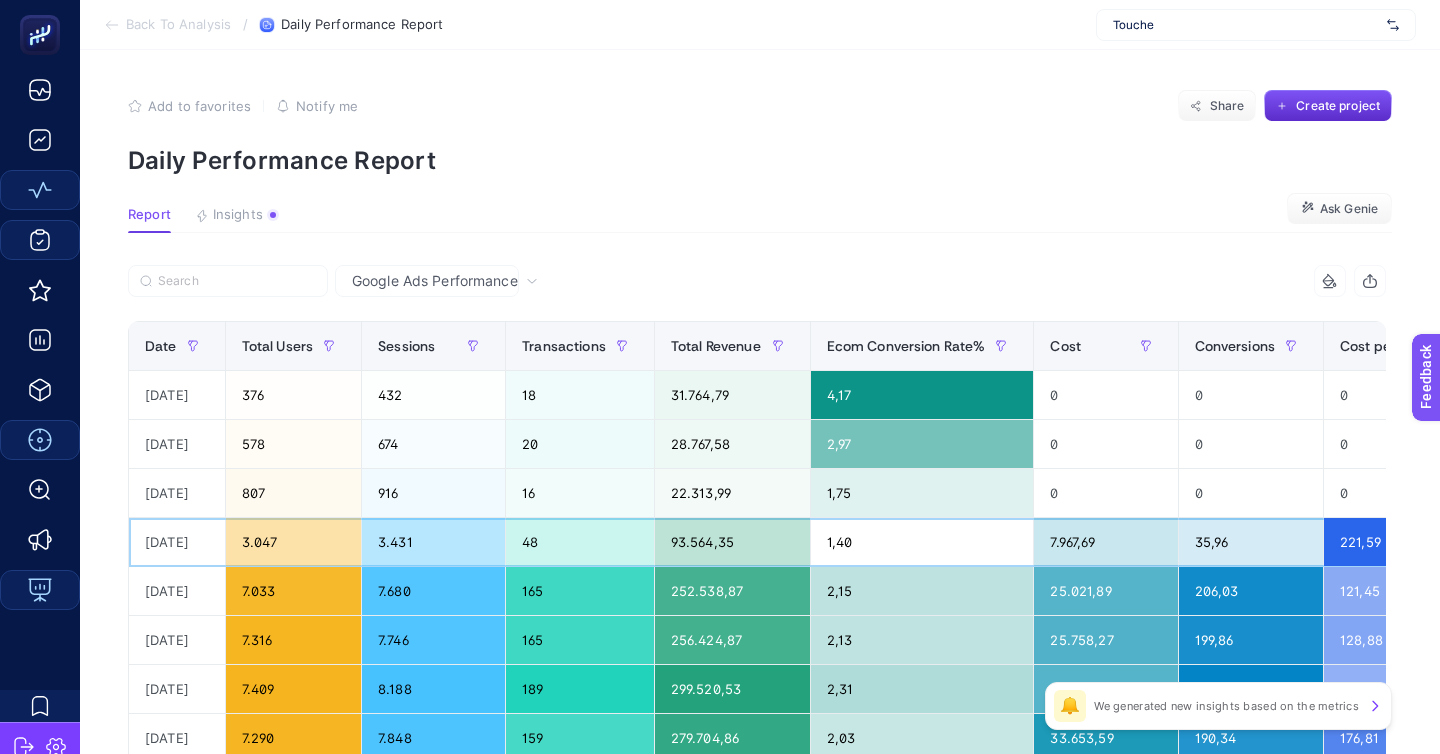 click on "7.967,69" 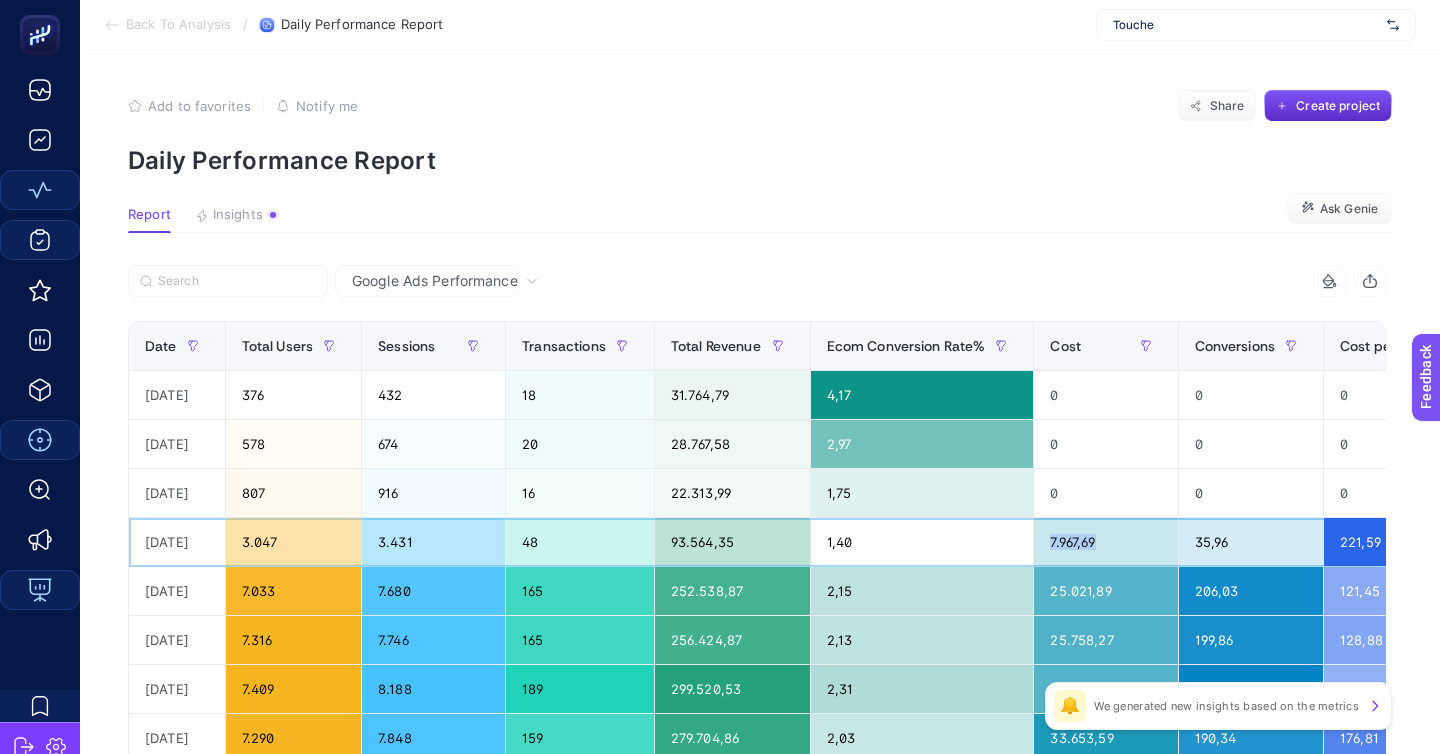 click on "7.967,69" 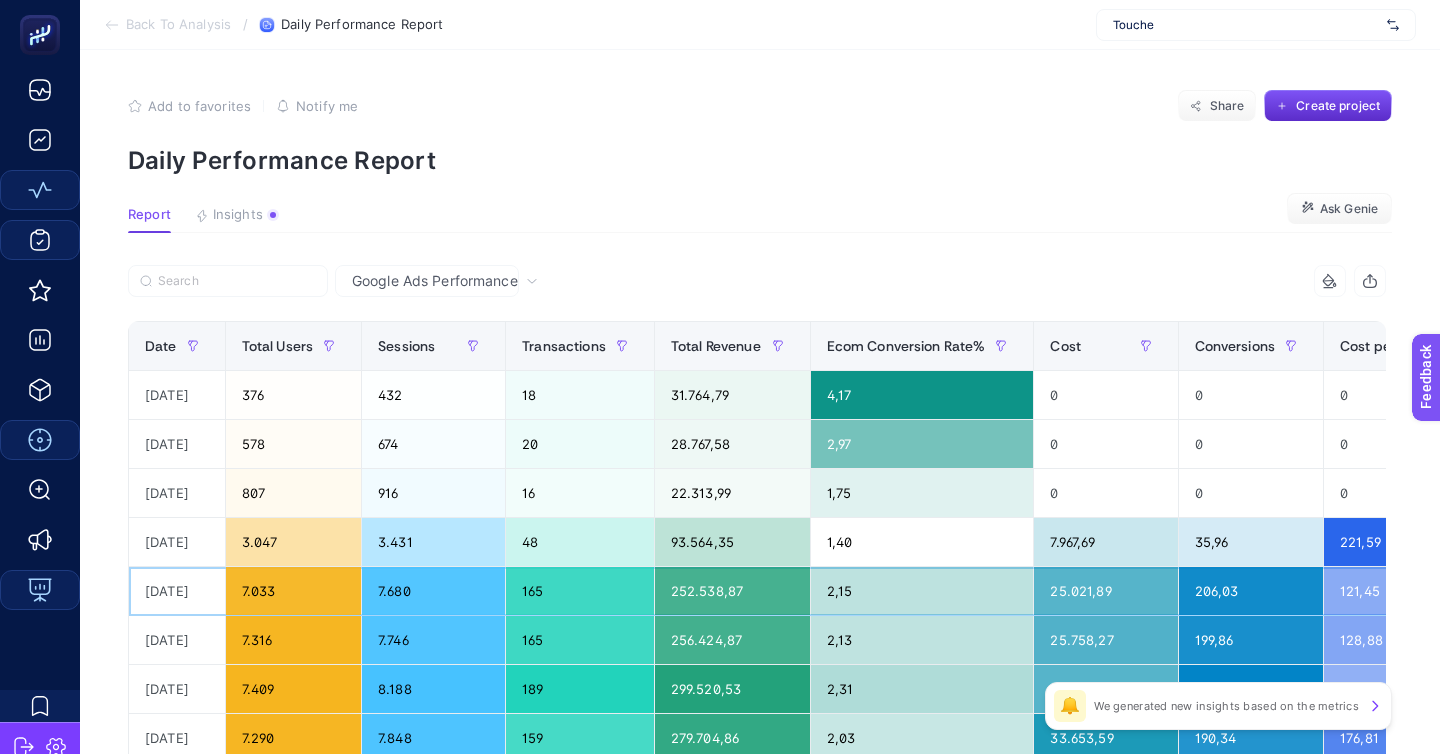 click on "25.021,89" 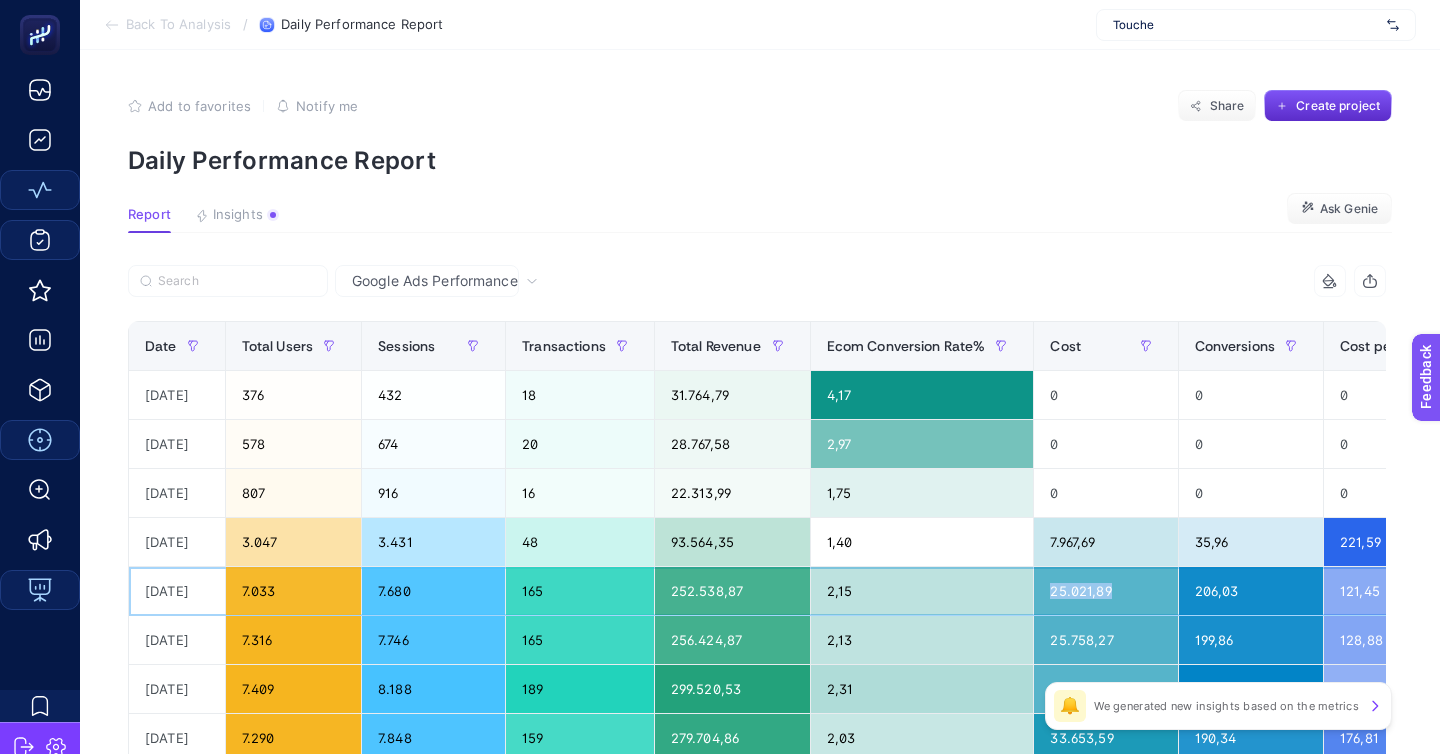 click on "25.021,89" 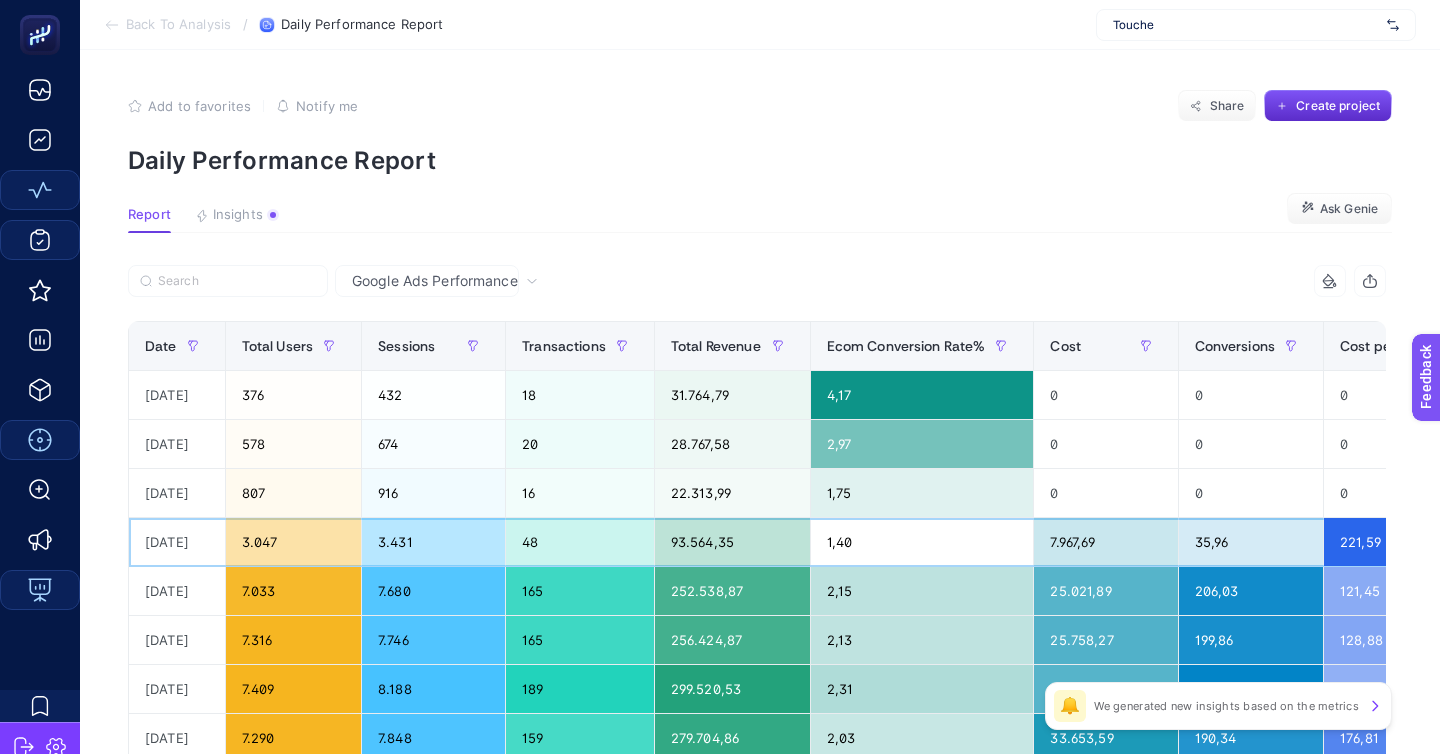 click on "7.967,69" 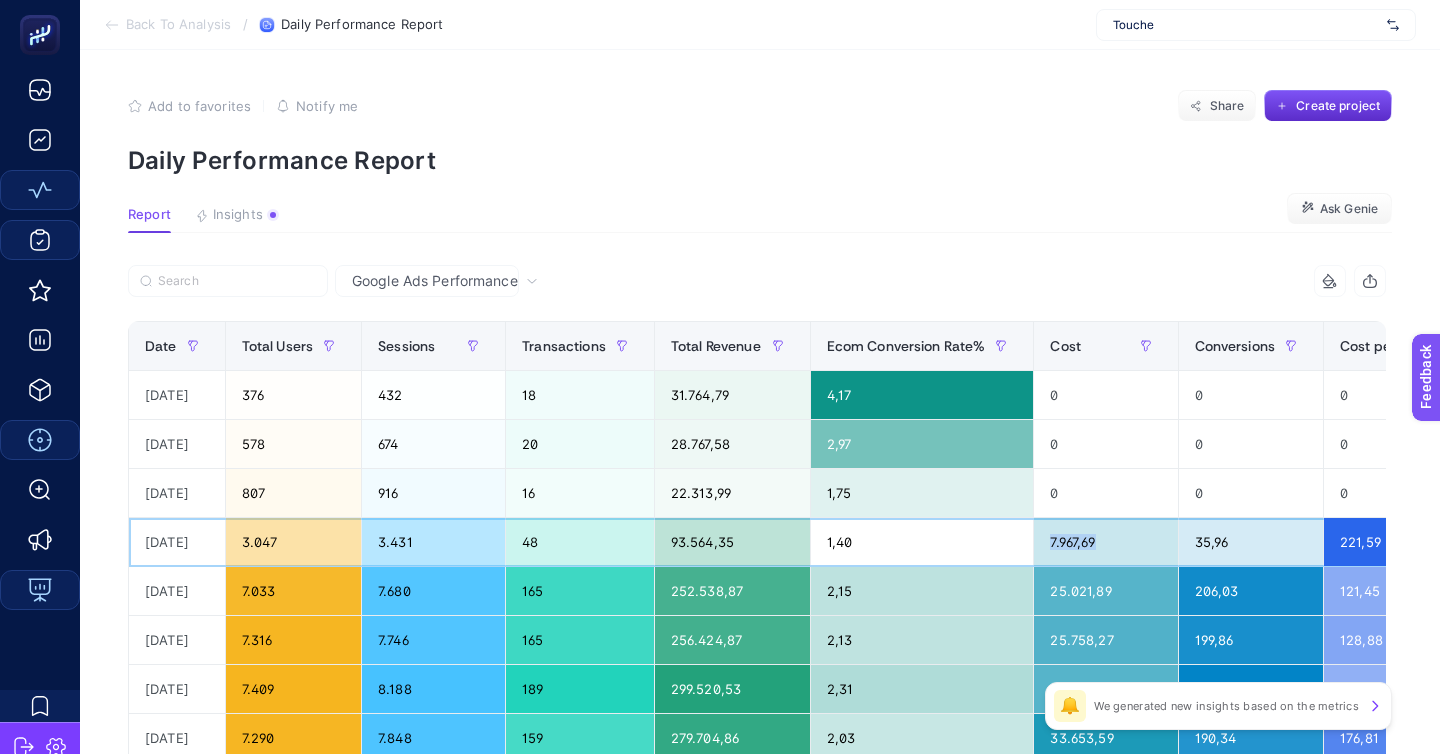 click on "7.967,69" 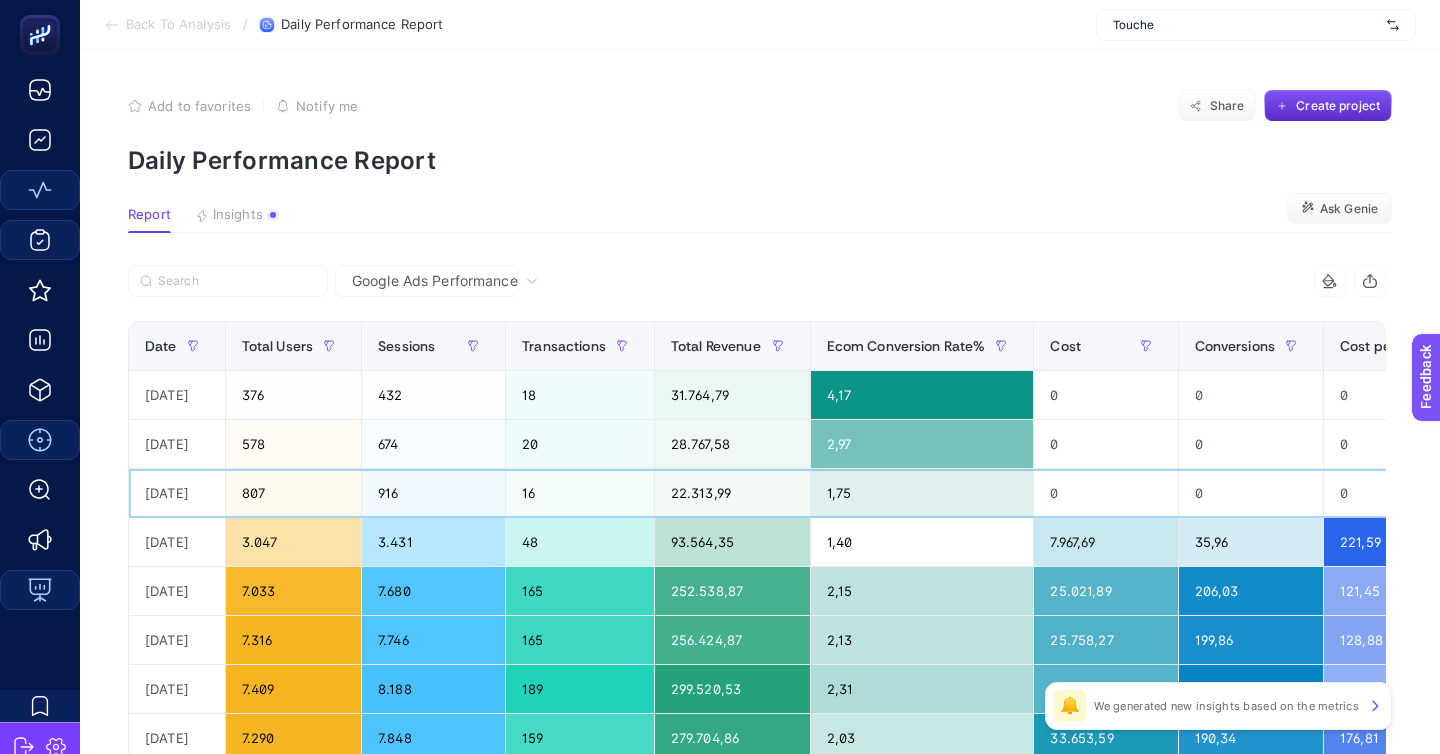 click on "0" 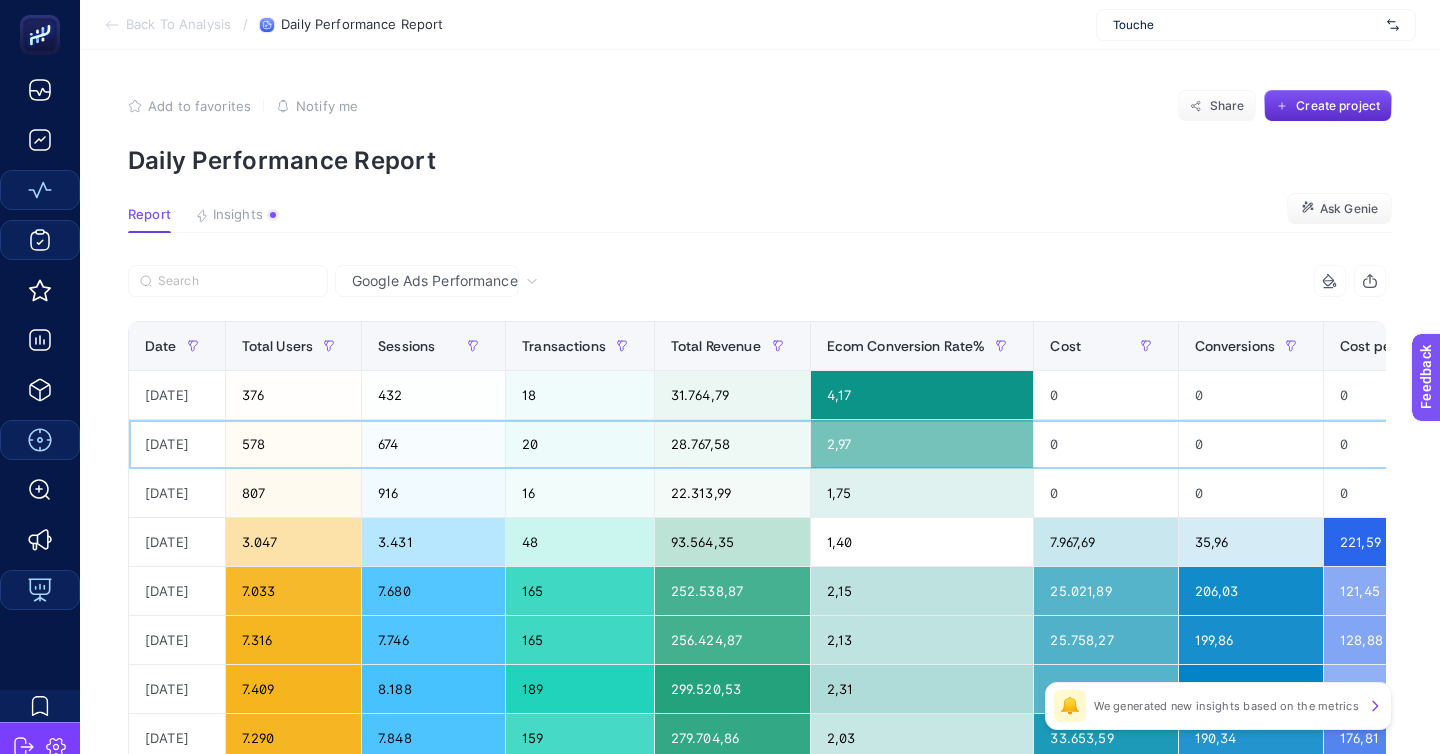 click on "0" 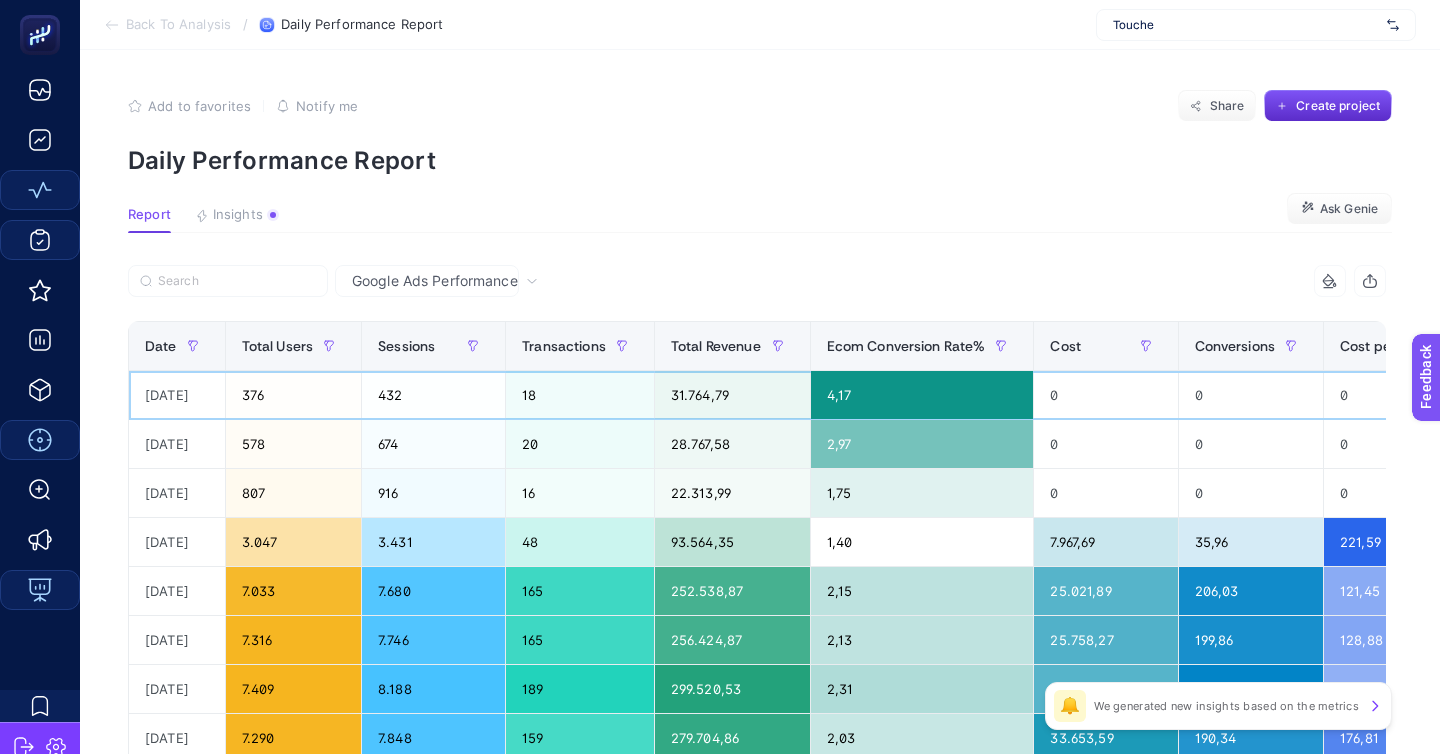 click on "0" 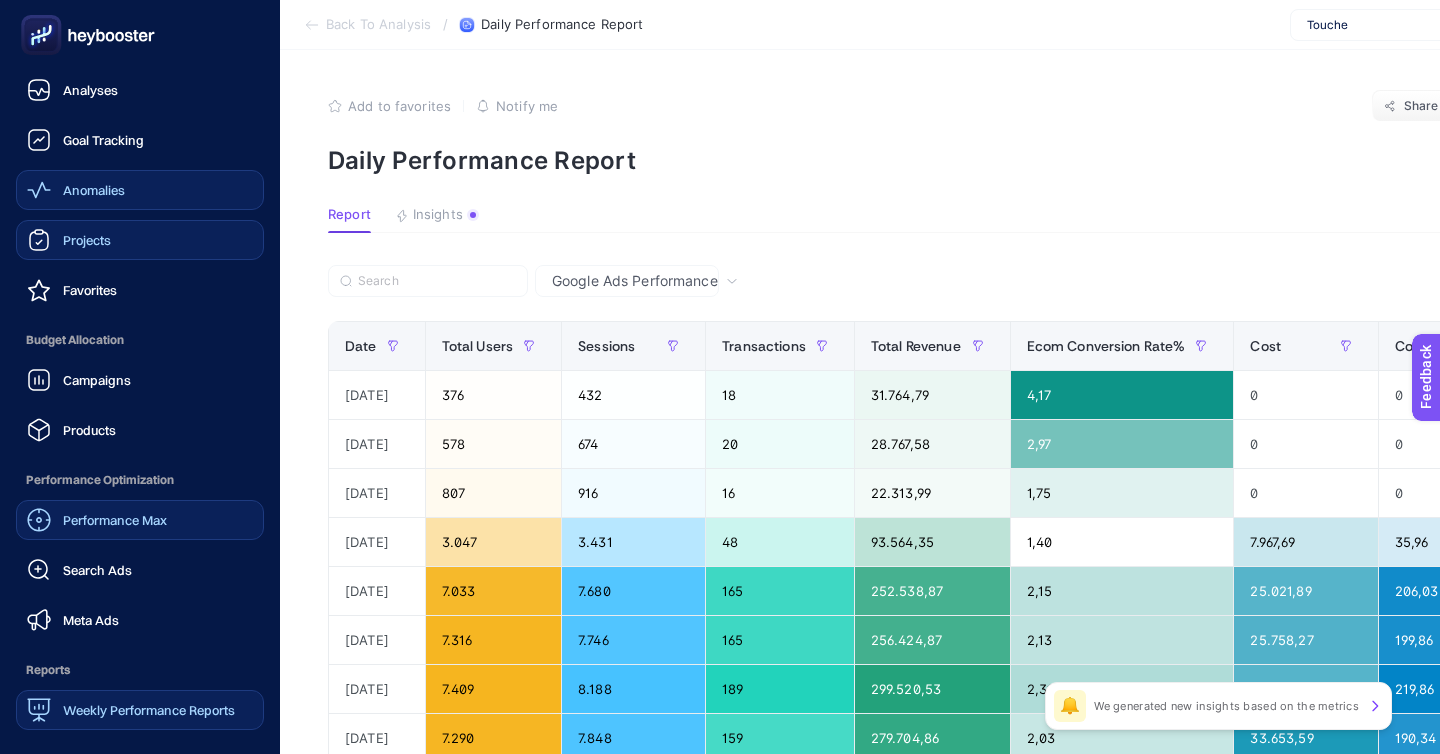 click on "Anomalies" at bounding box center (94, 190) 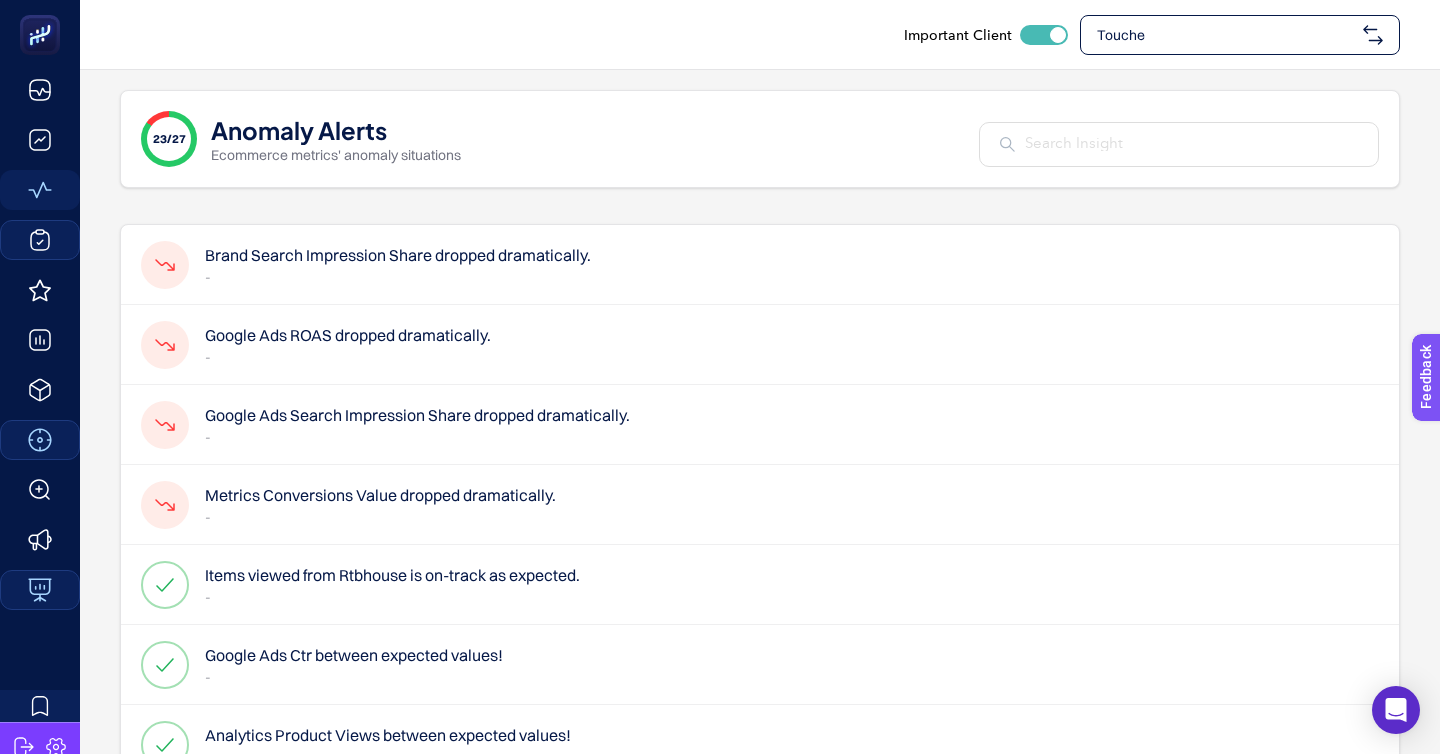 click at bounding box center (1179, 144) 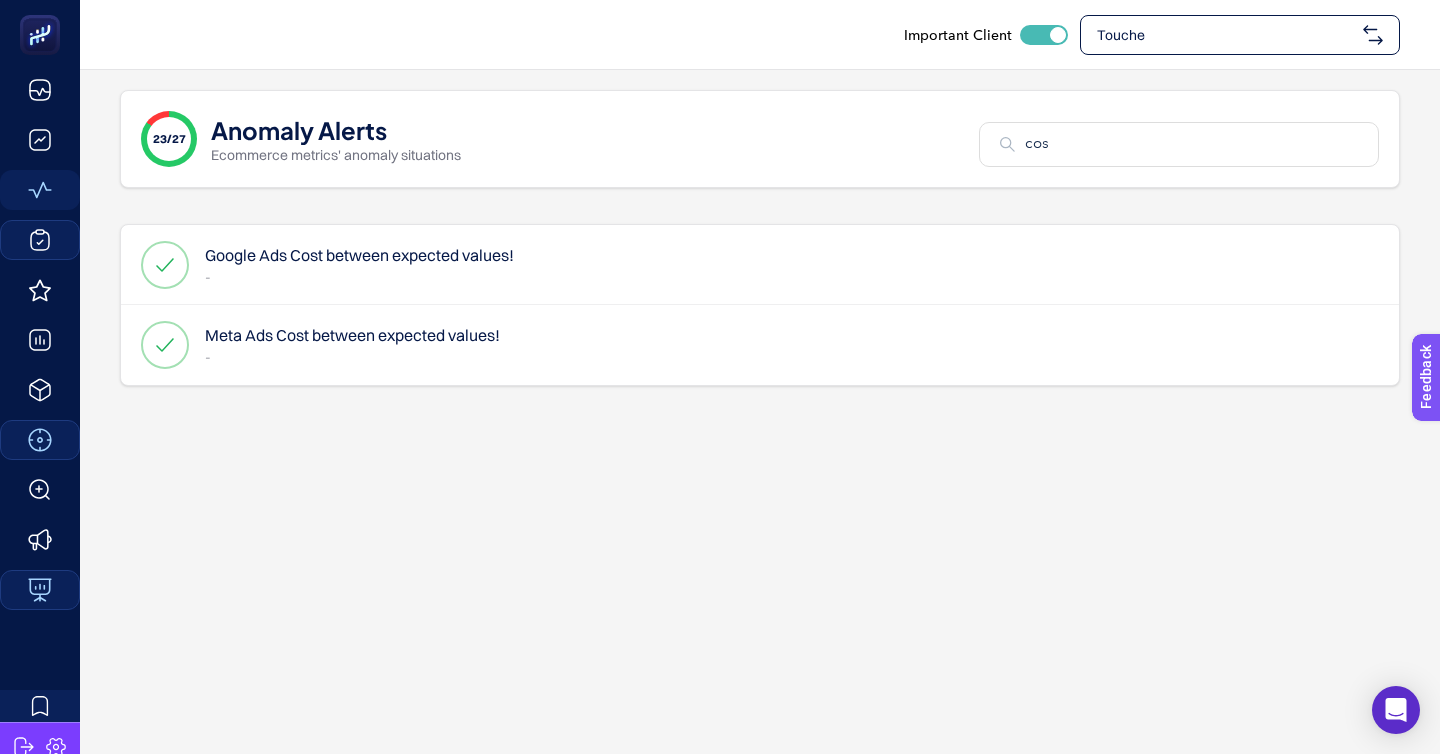 type on "cos" 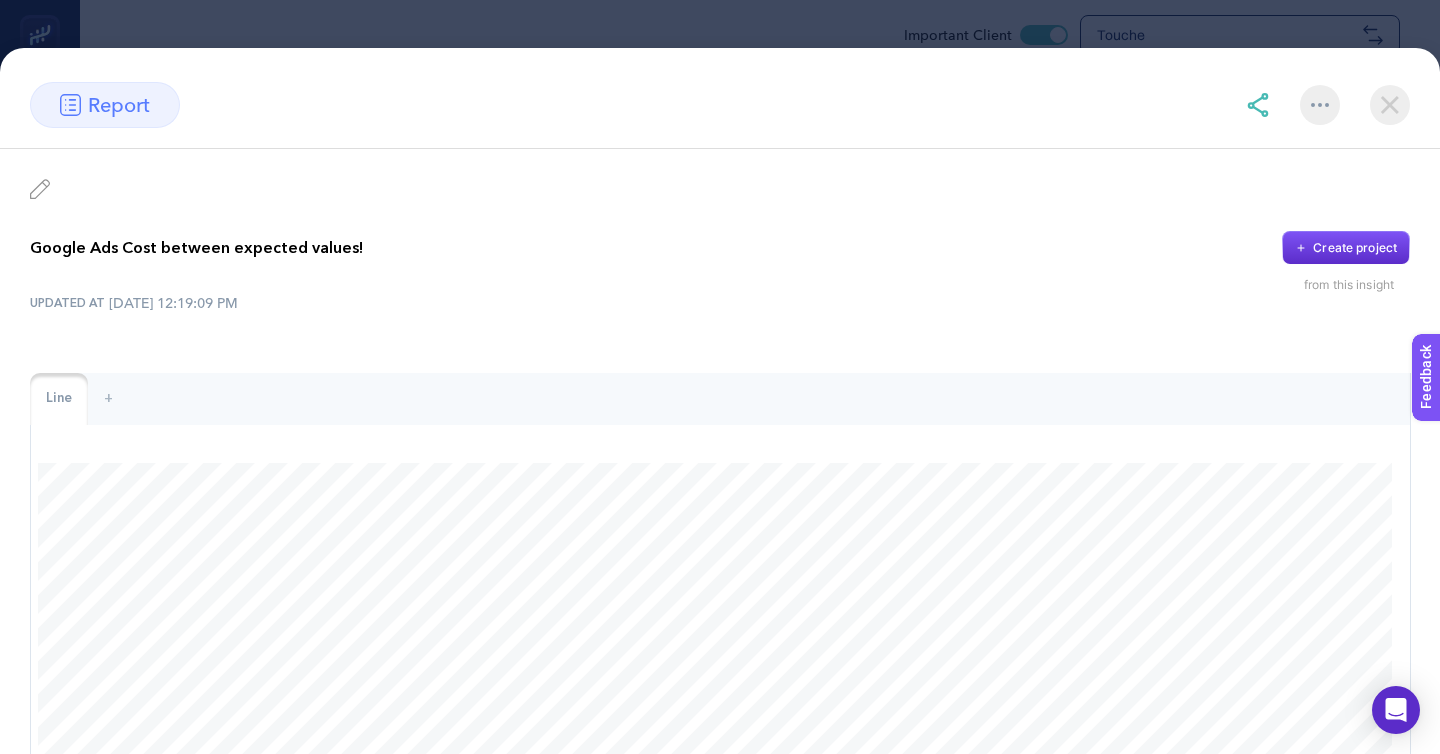 scroll, scrollTop: 51, scrollLeft: 0, axis: vertical 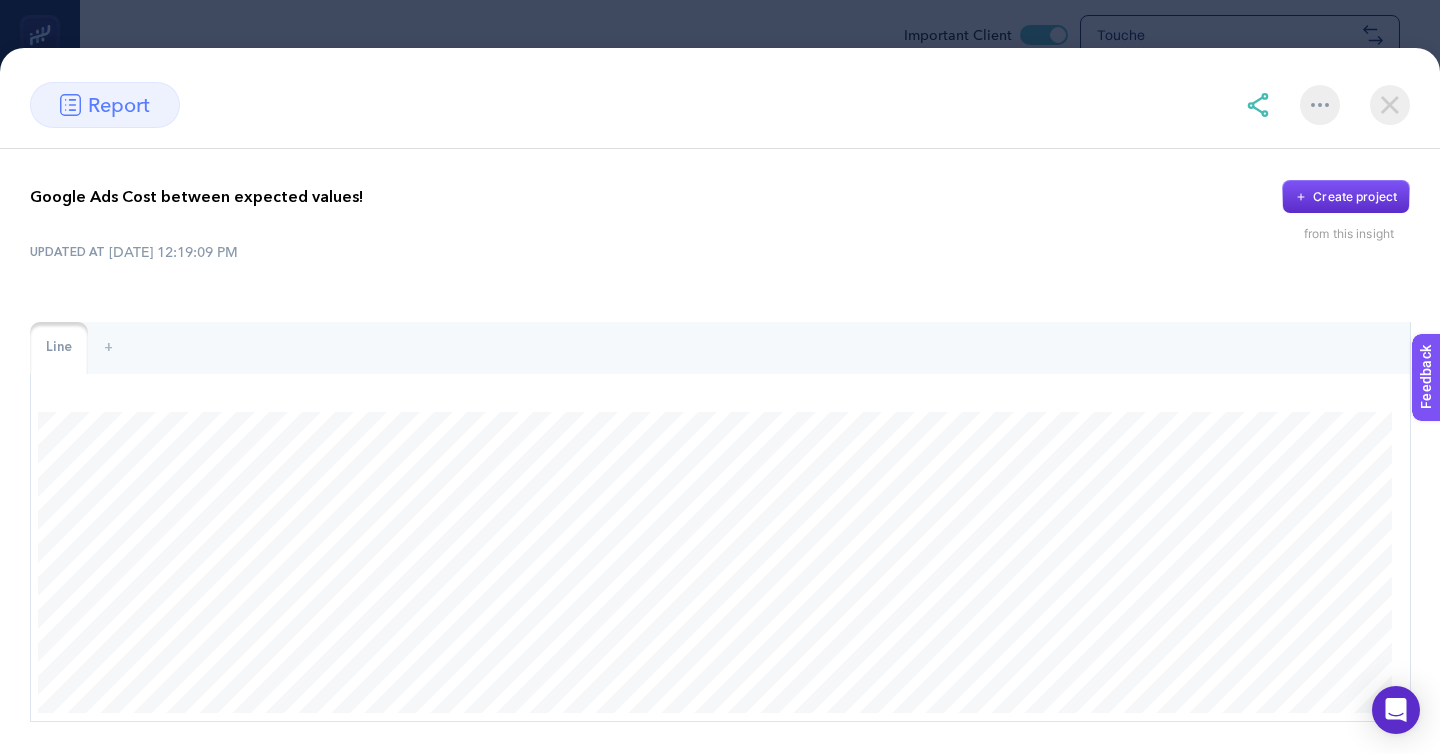 click on "report" at bounding box center [720, 105] 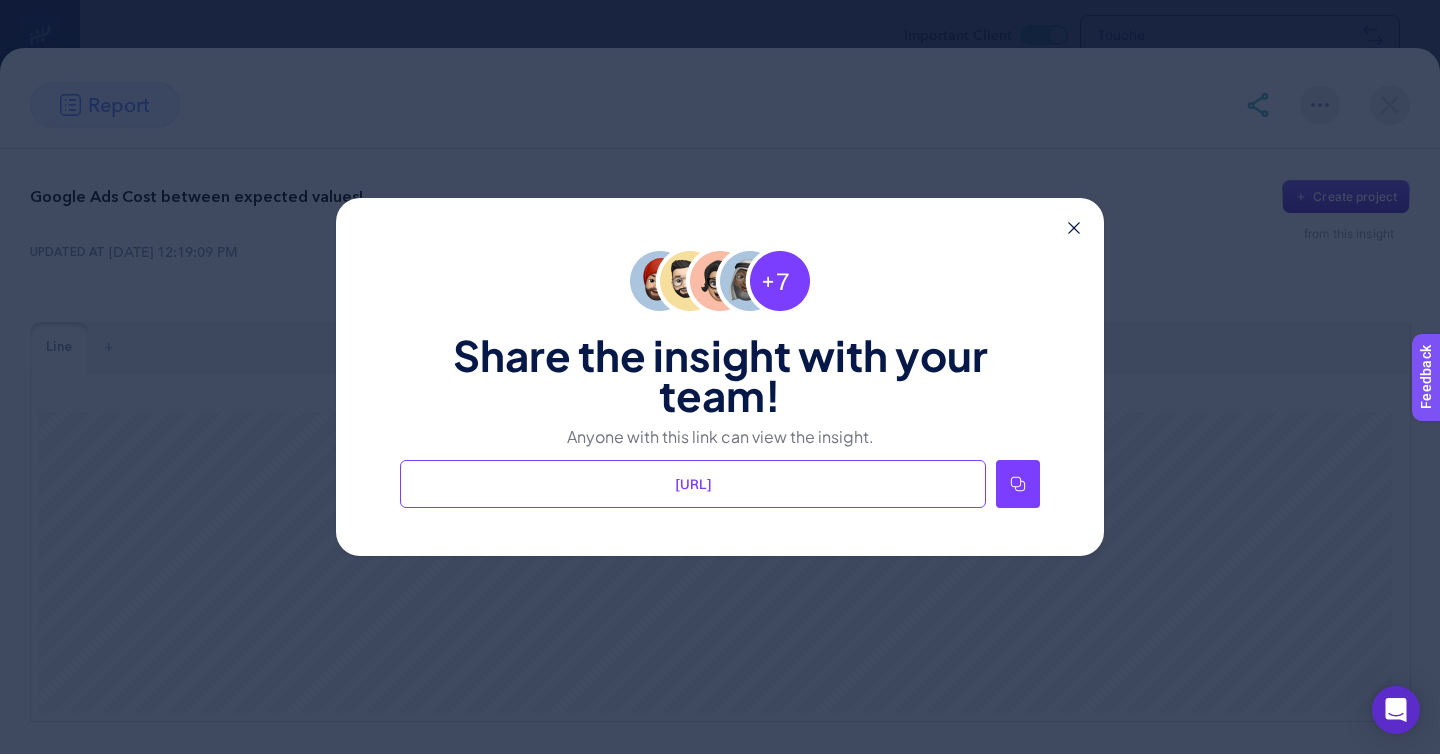 click on "Share the insight with your team!   Anyone with this link can view the insight.  [URL]" at bounding box center [720, 377] 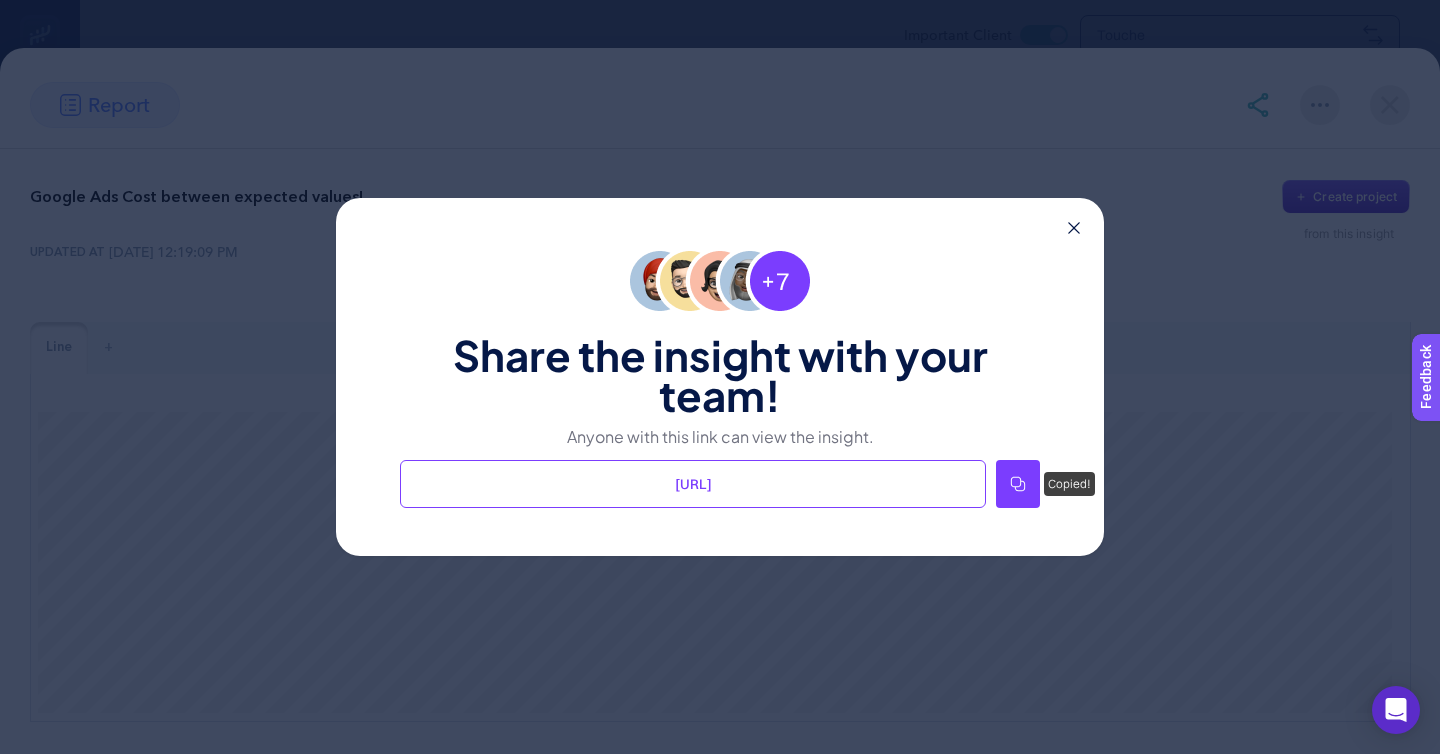 click on "Share the insight with your team!   Anyone with this link can view the insight.  [URL] Copied!" at bounding box center (720, 377) 